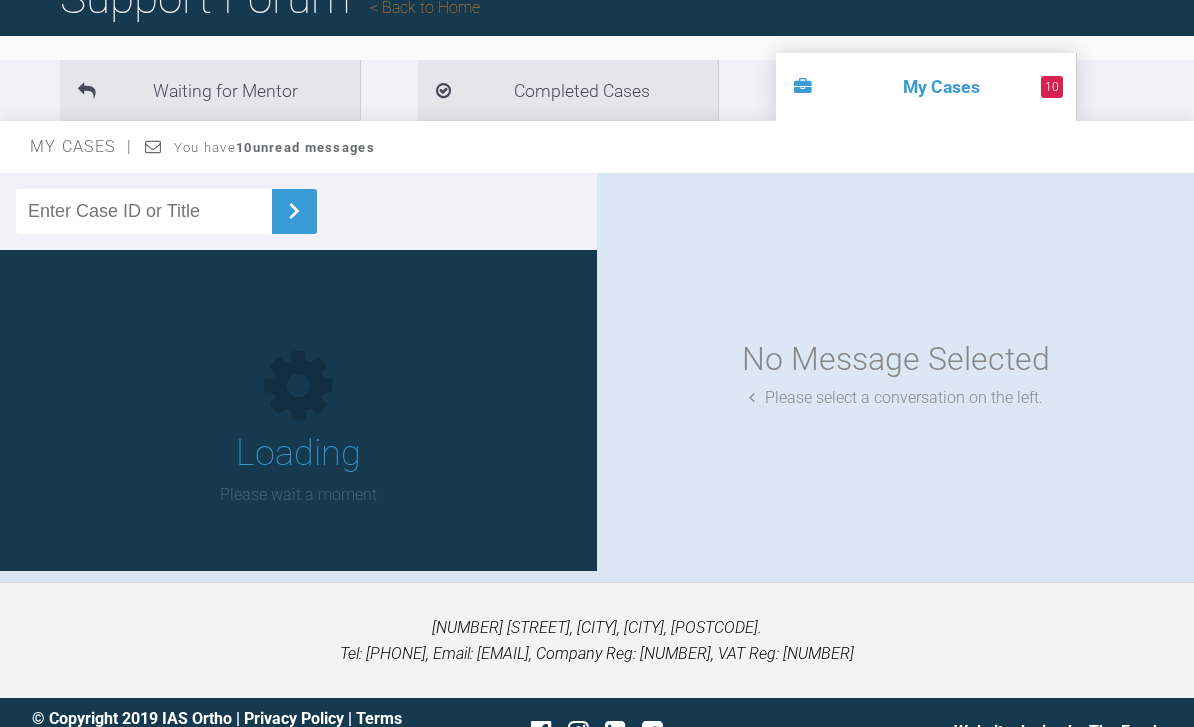 scroll, scrollTop: 178, scrollLeft: 0, axis: vertical 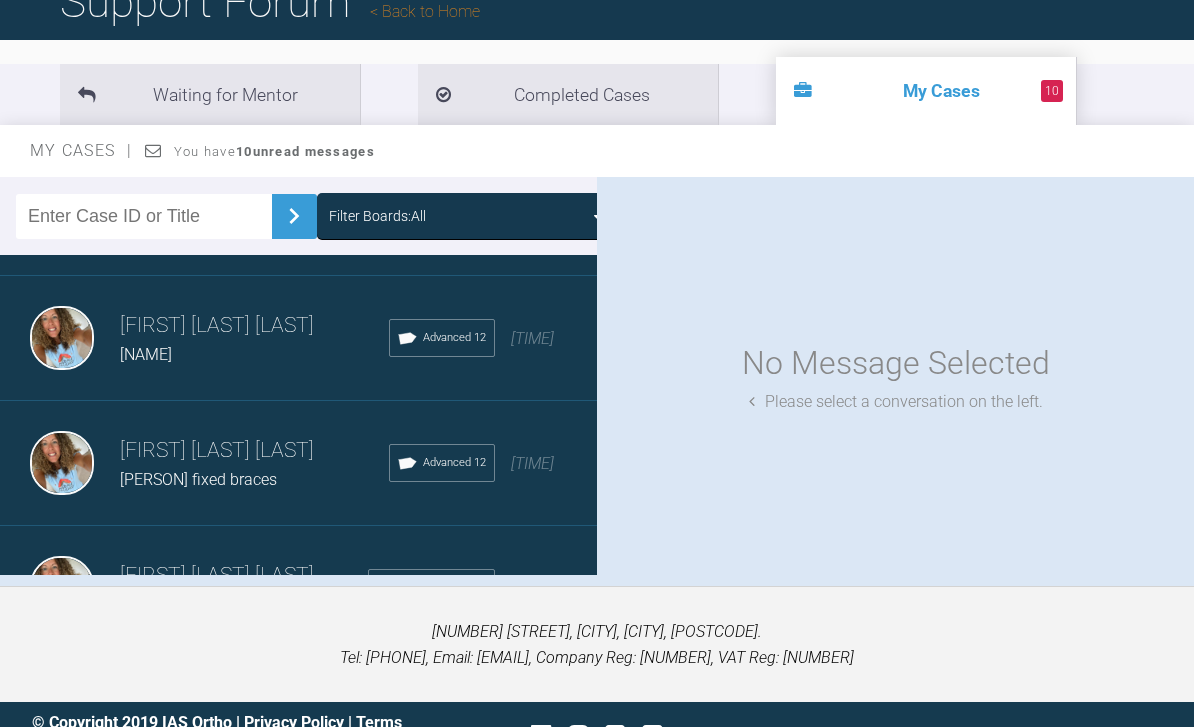 click on "[FIRST] [MIDDLE] [LAST] Advanced 12 a month ago" at bounding box center (298, 338) 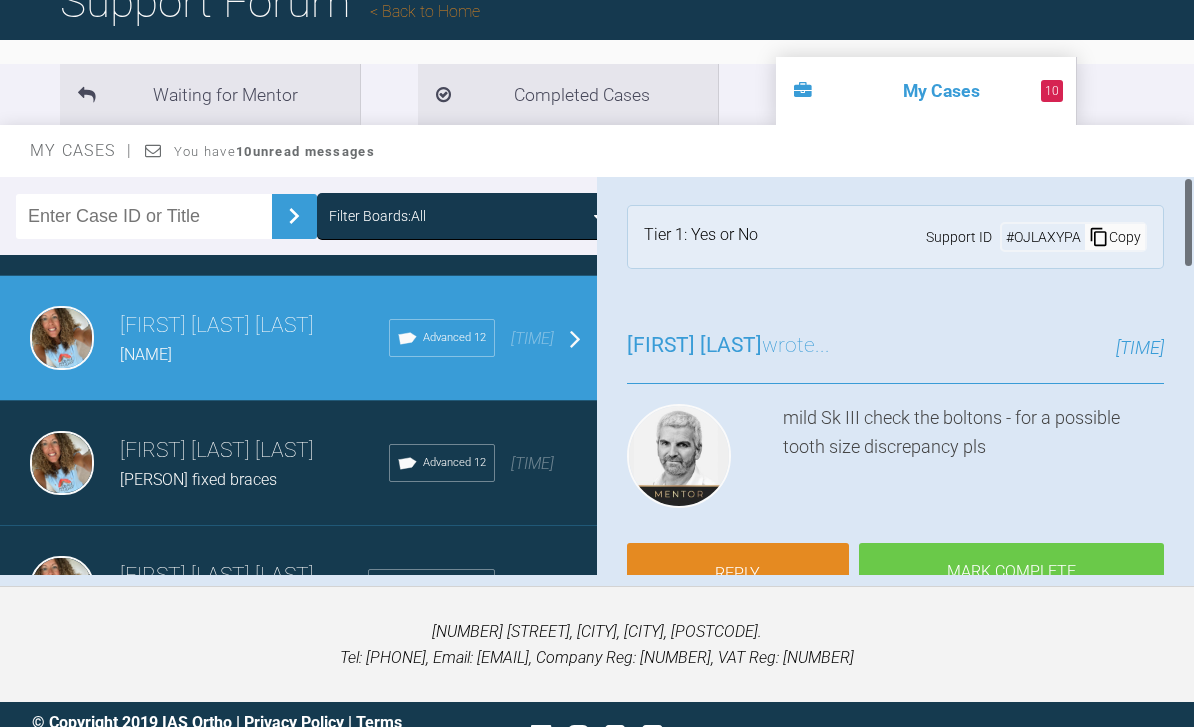 scroll, scrollTop: 4, scrollLeft: 0, axis: vertical 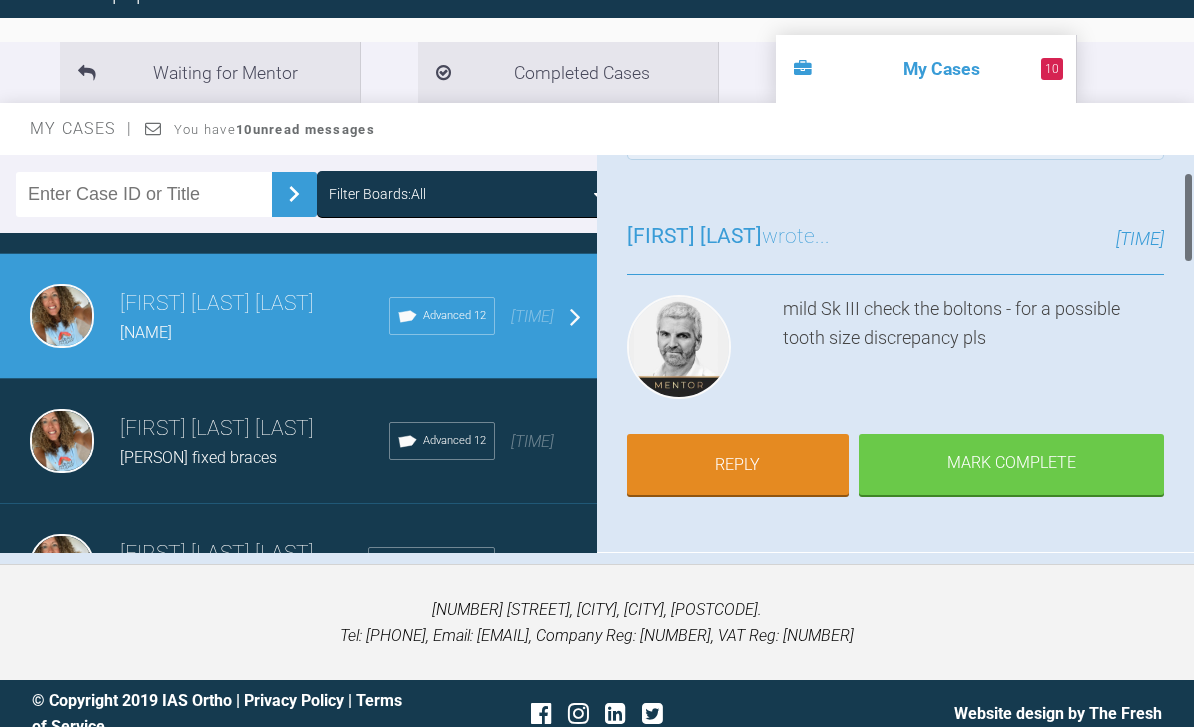 click on "Reply" at bounding box center [738, 465] 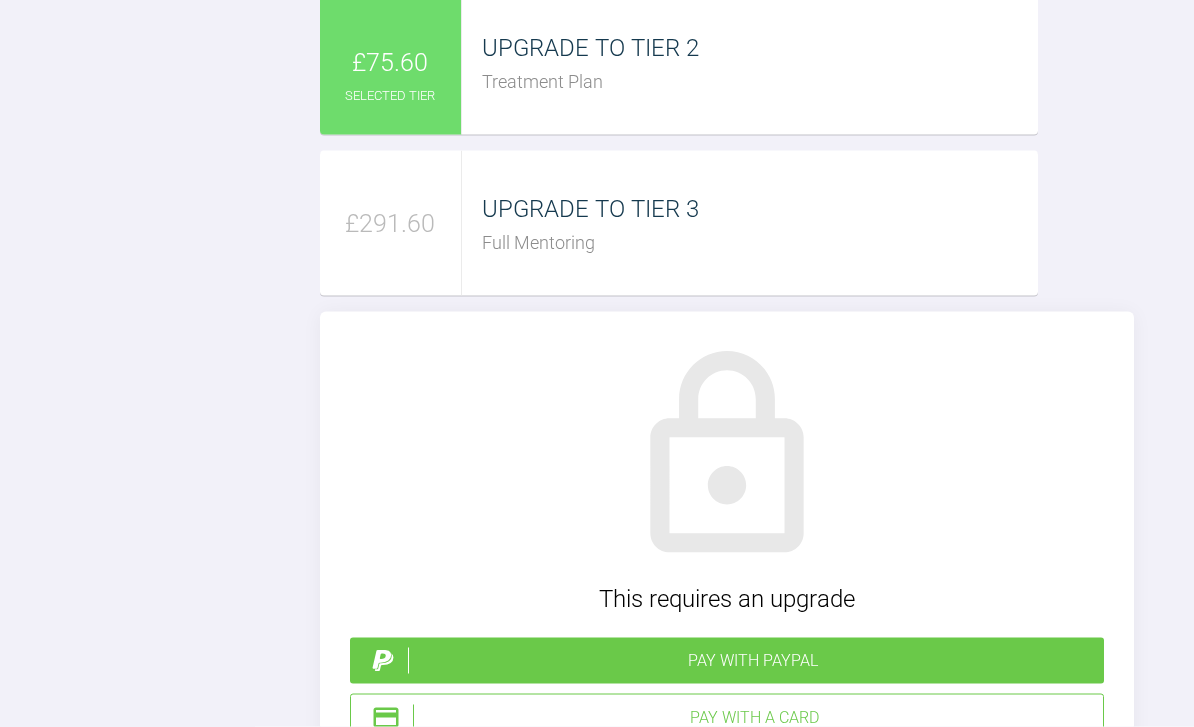 scroll, scrollTop: 2290, scrollLeft: 0, axis: vertical 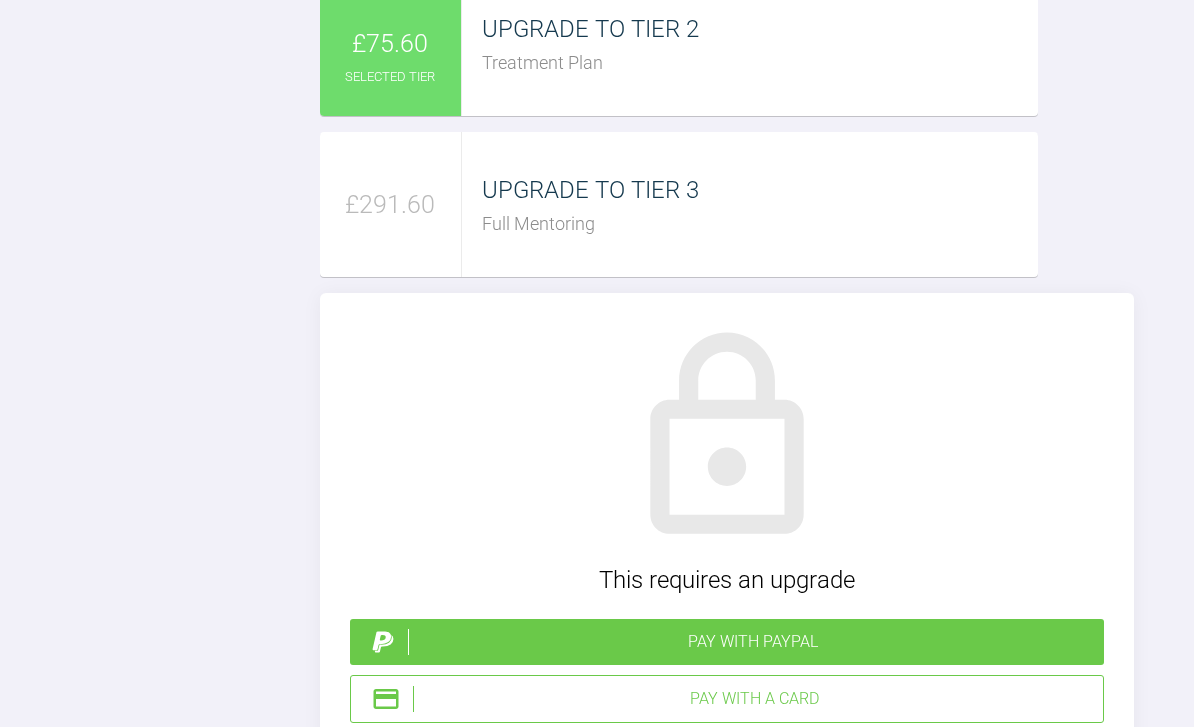click at bounding box center (727, -308) 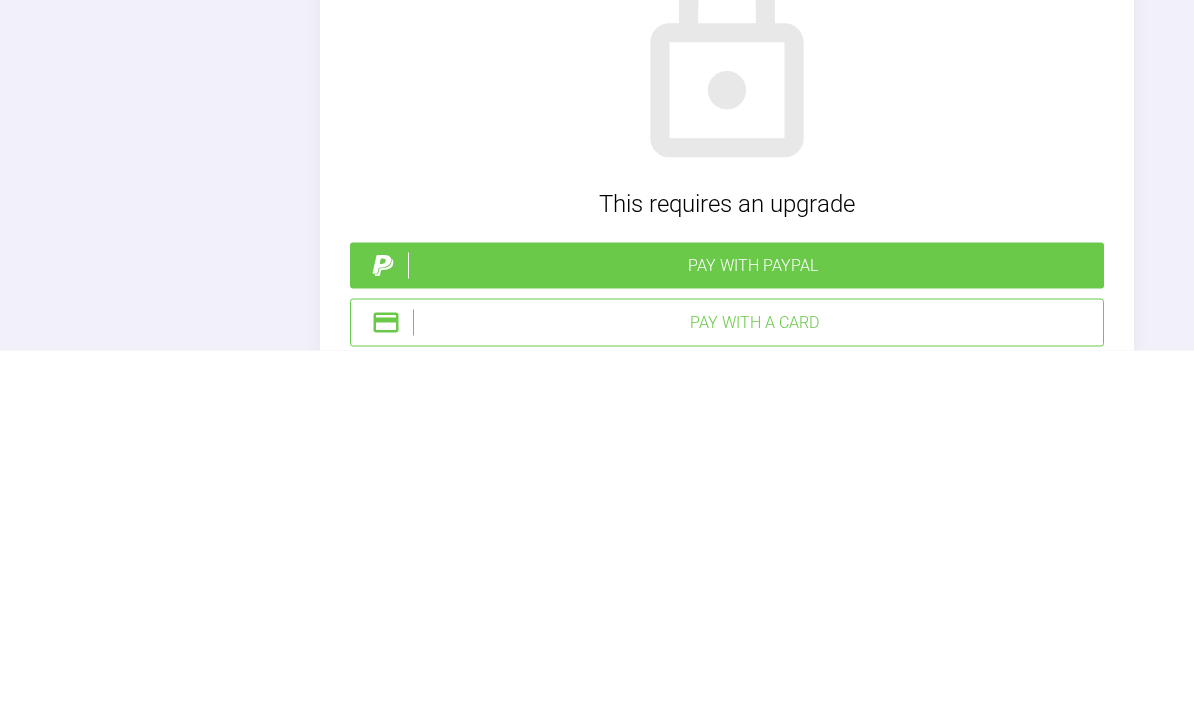 type on "Hey [FIRST]
It. And out as average no obvs anterior discrepancy" 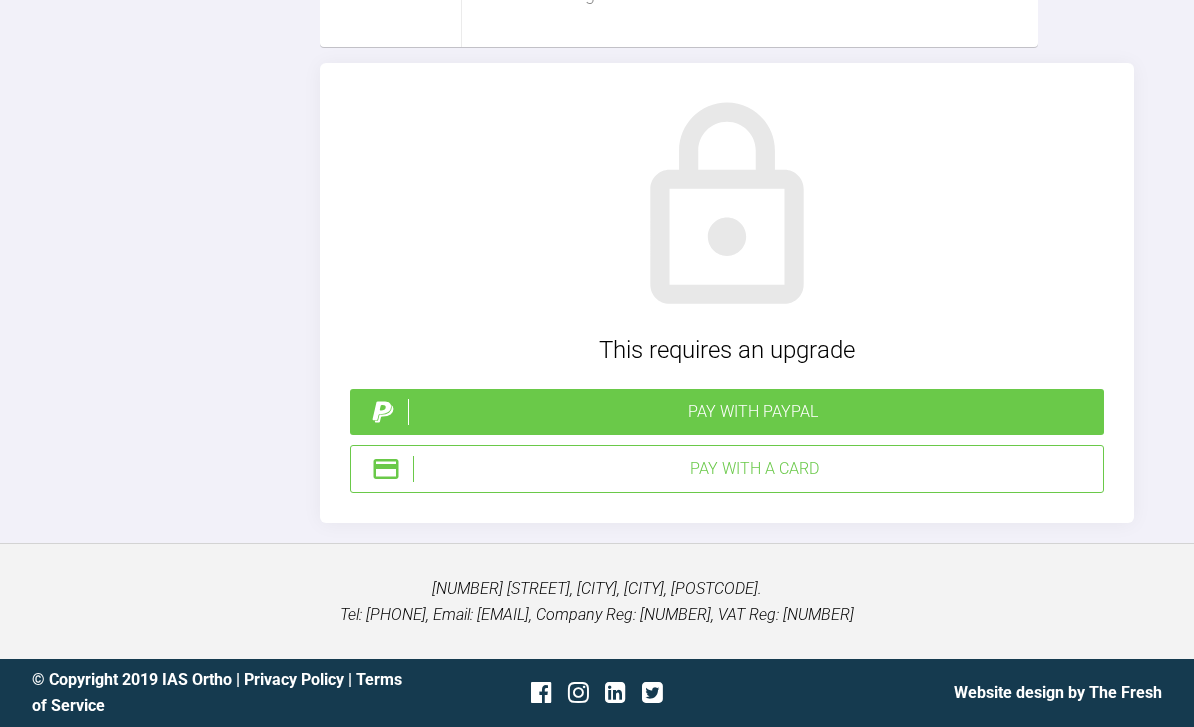 scroll, scrollTop: 2958, scrollLeft: 0, axis: vertical 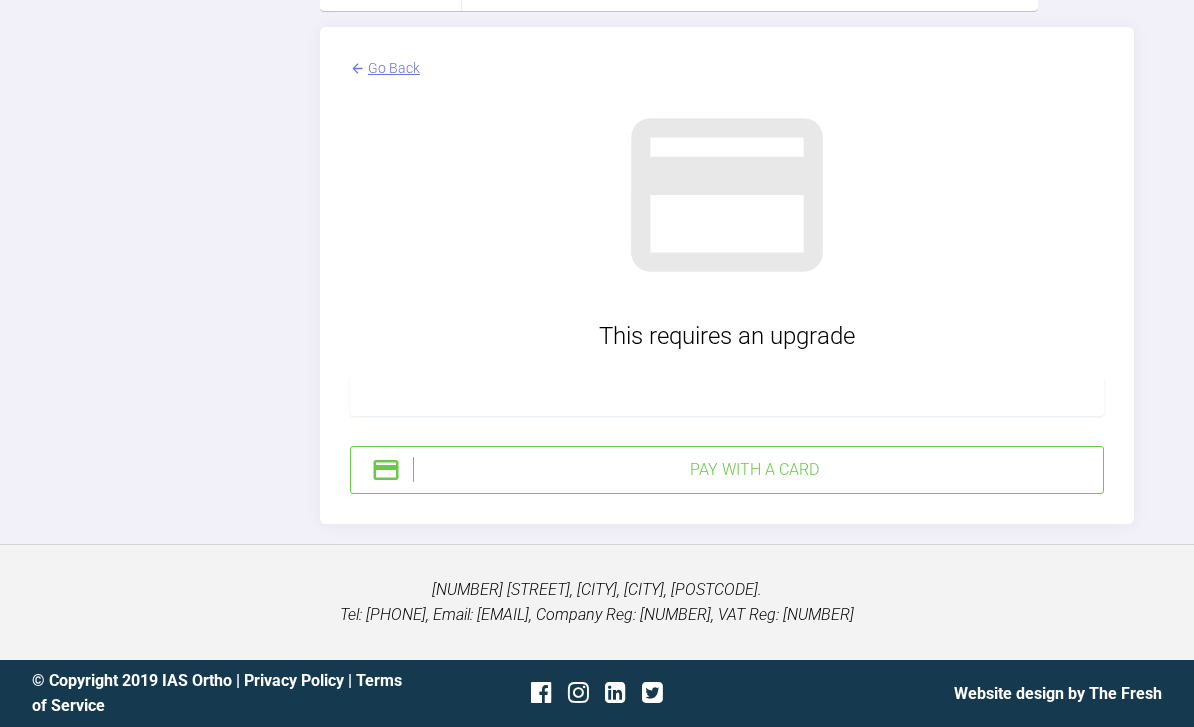 click on "Go Back" at bounding box center (394, 68) 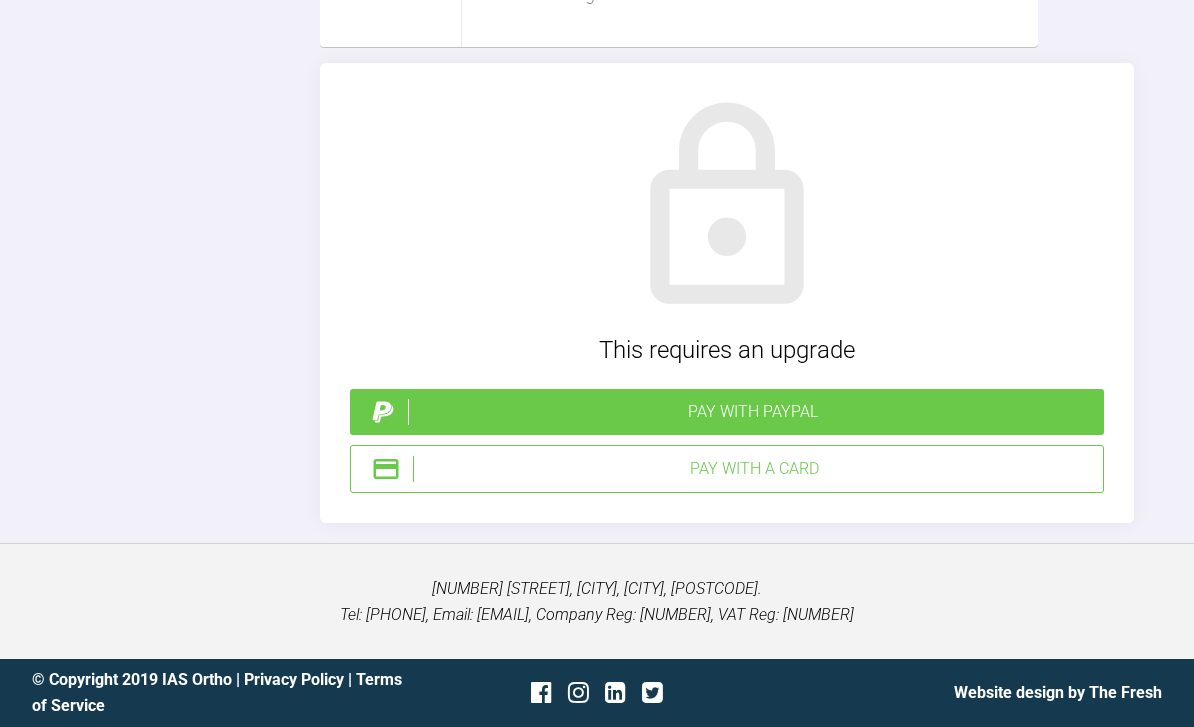 click on "Pay with PayPal" at bounding box center [752, 412] 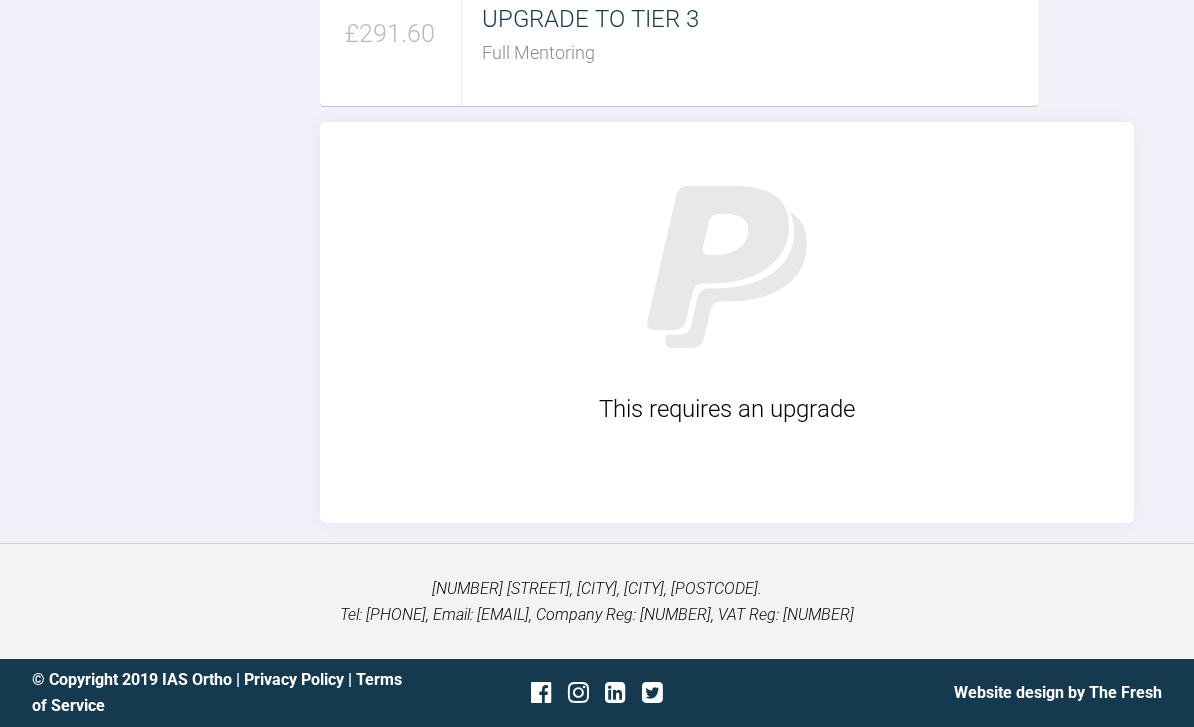 type 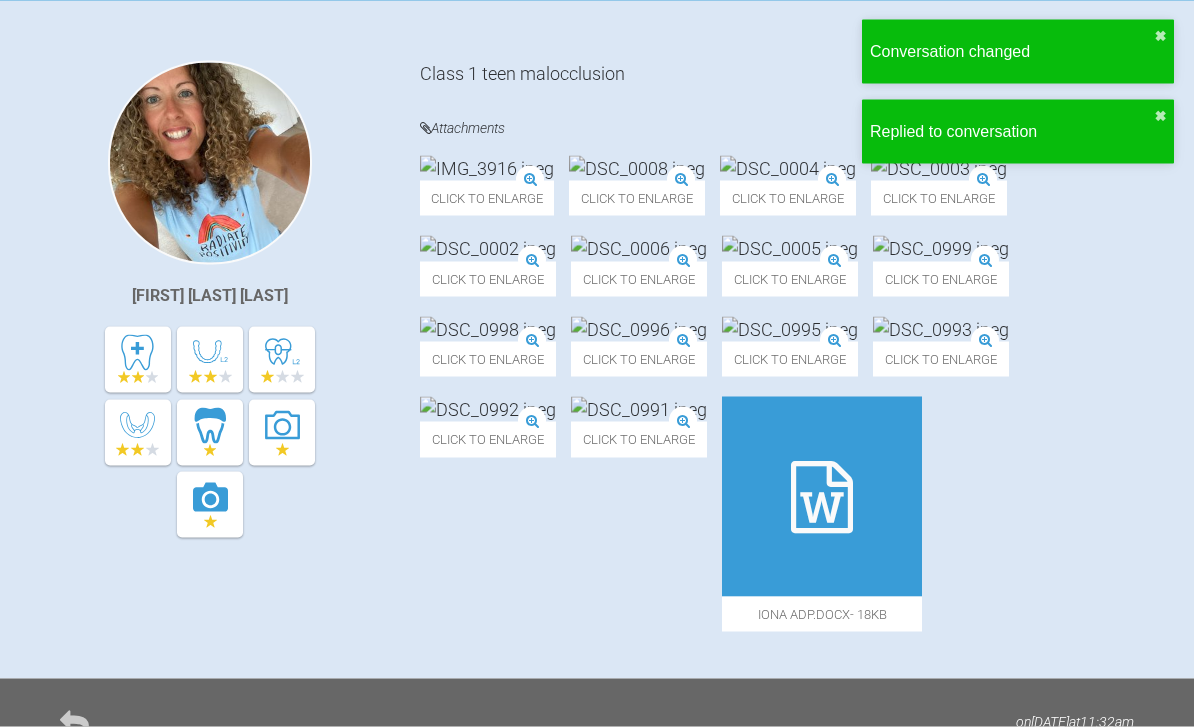 scroll, scrollTop: 0, scrollLeft: 0, axis: both 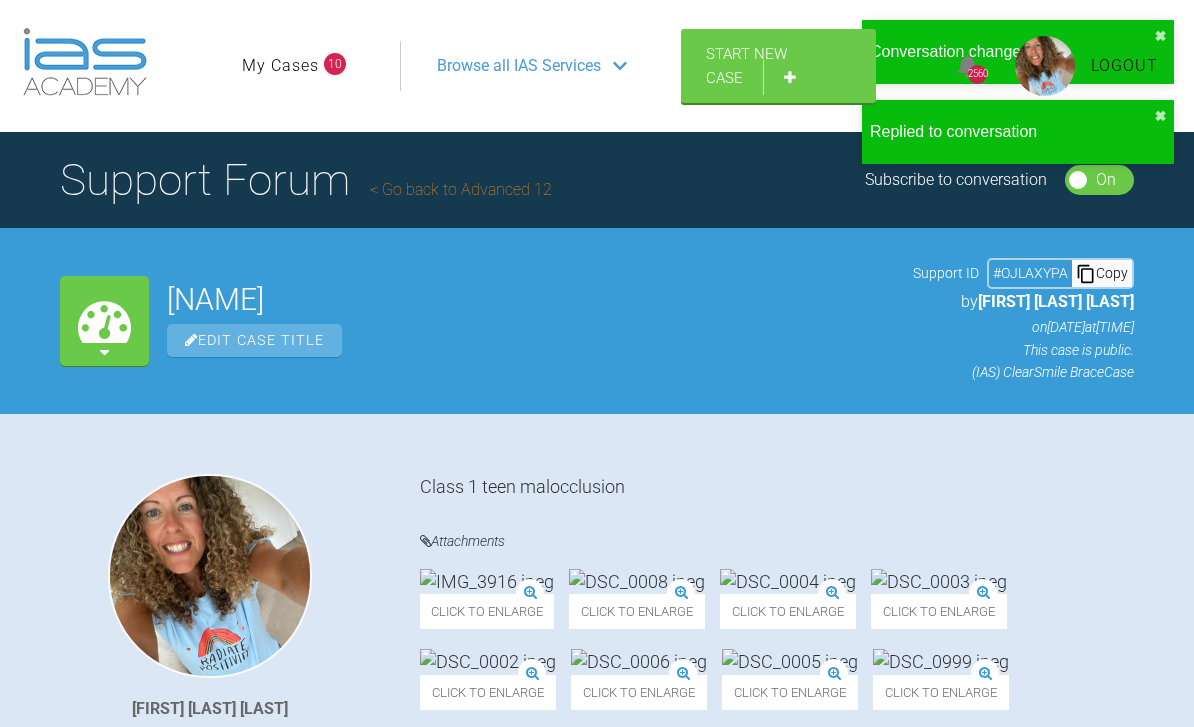 click on "Browse all IAS Services" at bounding box center [519, 66] 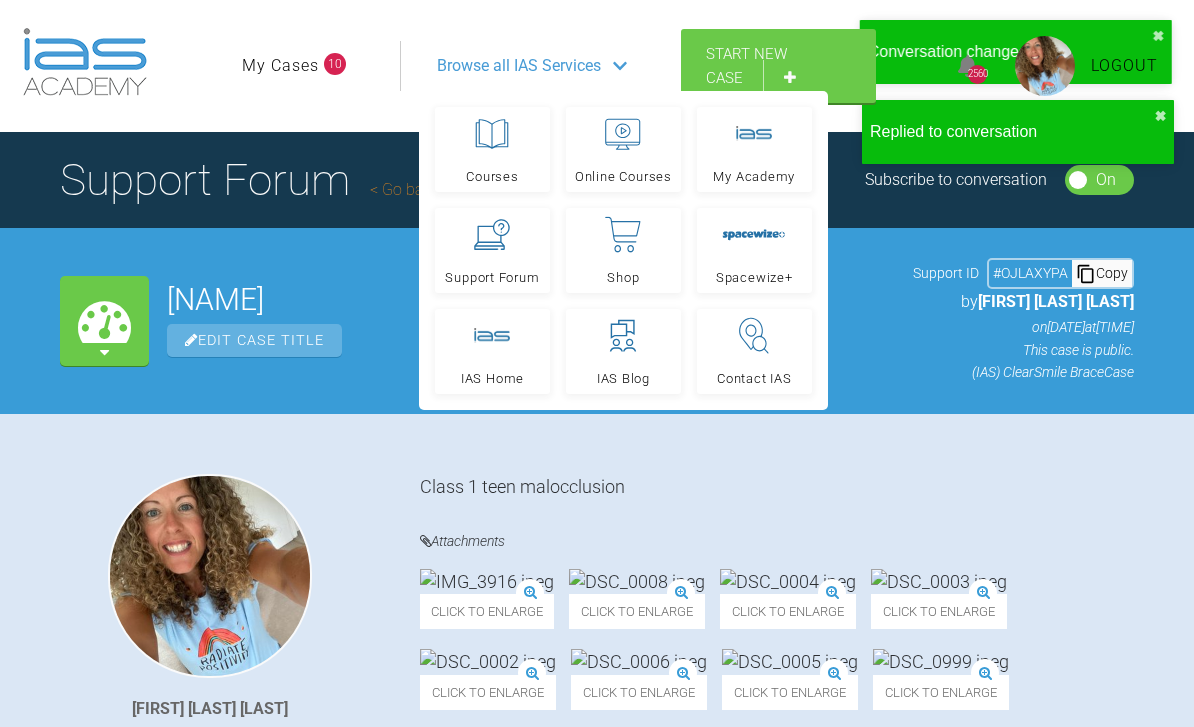 click on "My Cases" at bounding box center [280, 66] 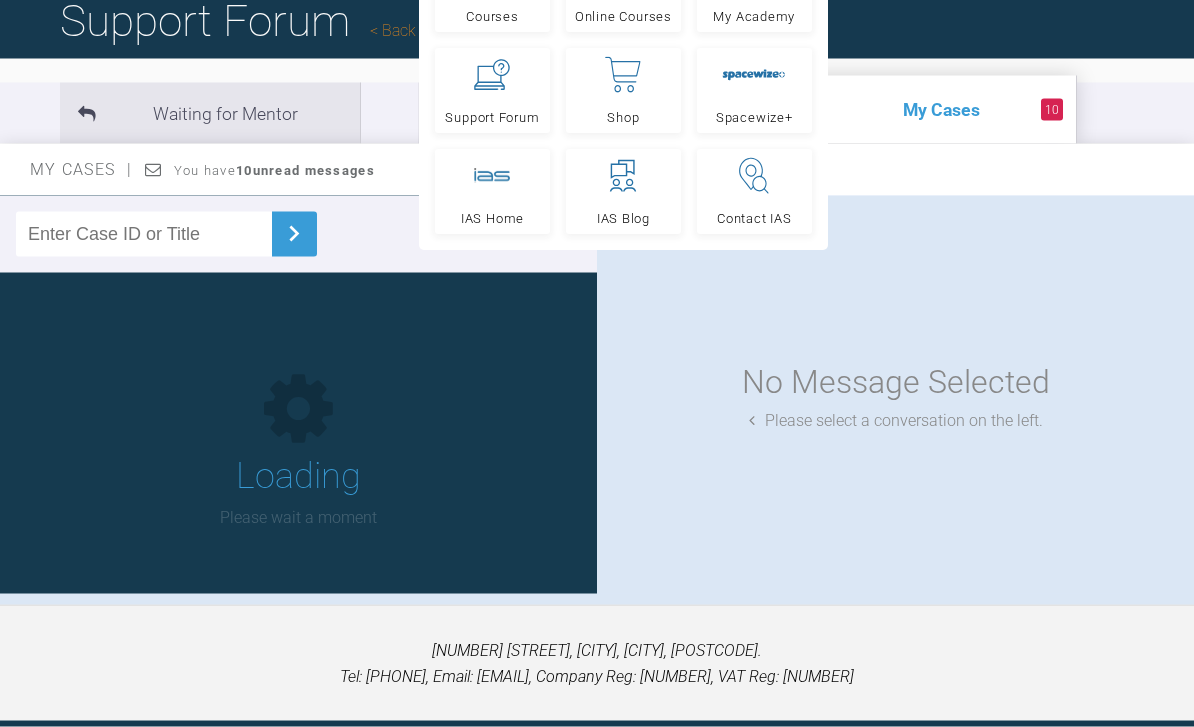 scroll, scrollTop: 218, scrollLeft: 0, axis: vertical 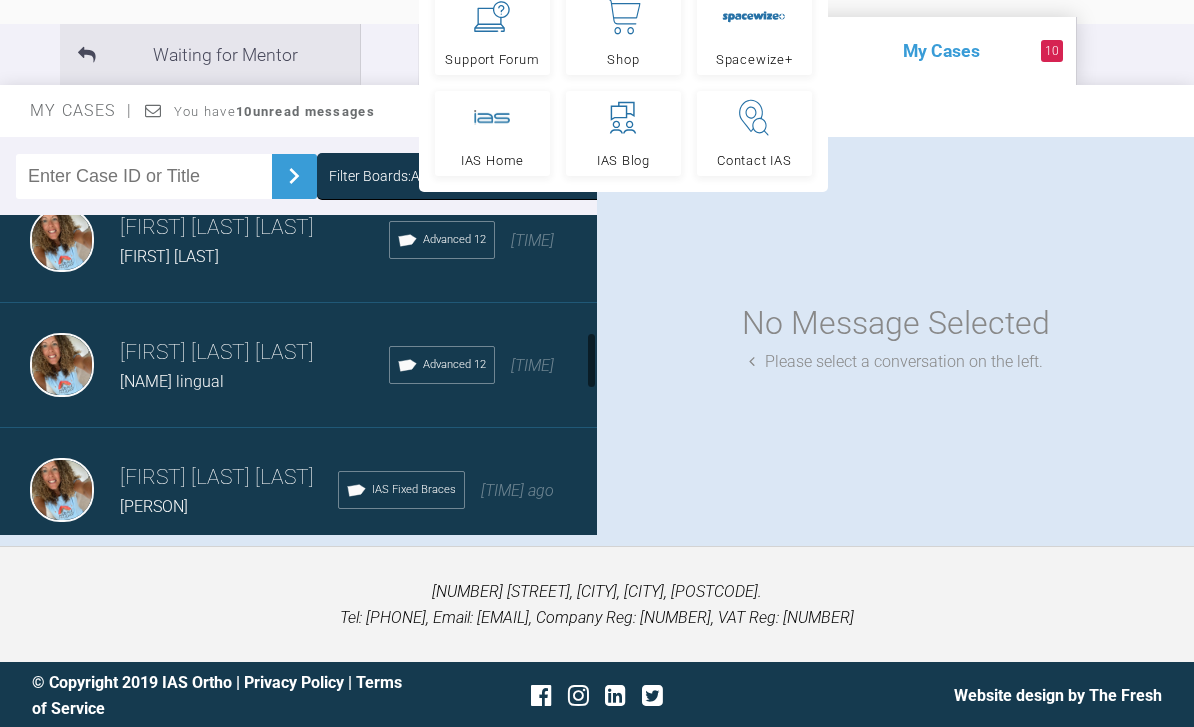 click on "[TIME]" at bounding box center [532, 365] 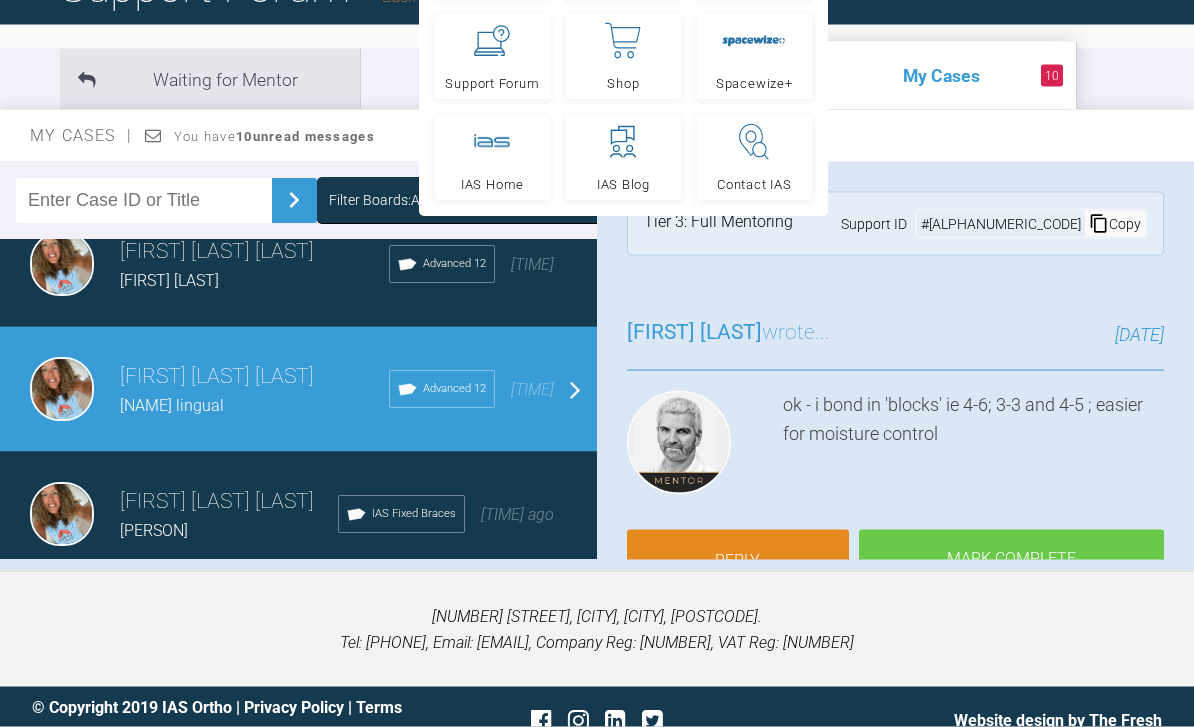 scroll, scrollTop: 199, scrollLeft: 0, axis: vertical 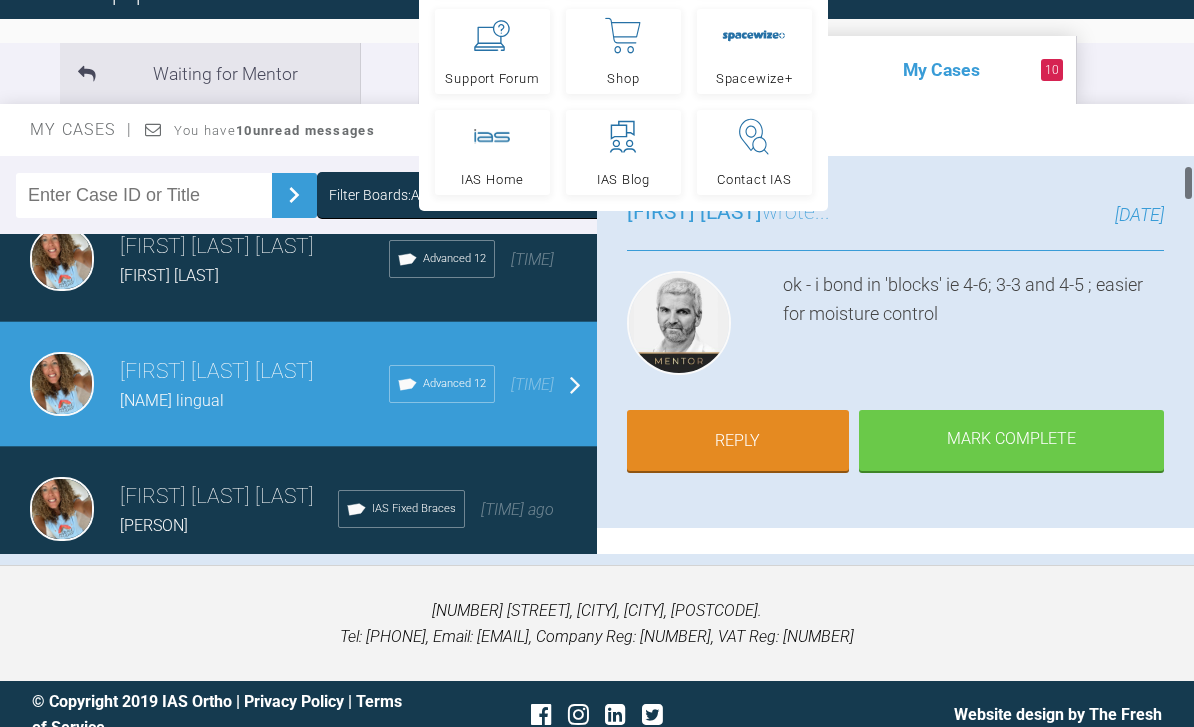 click on "Reply" at bounding box center (738, 441) 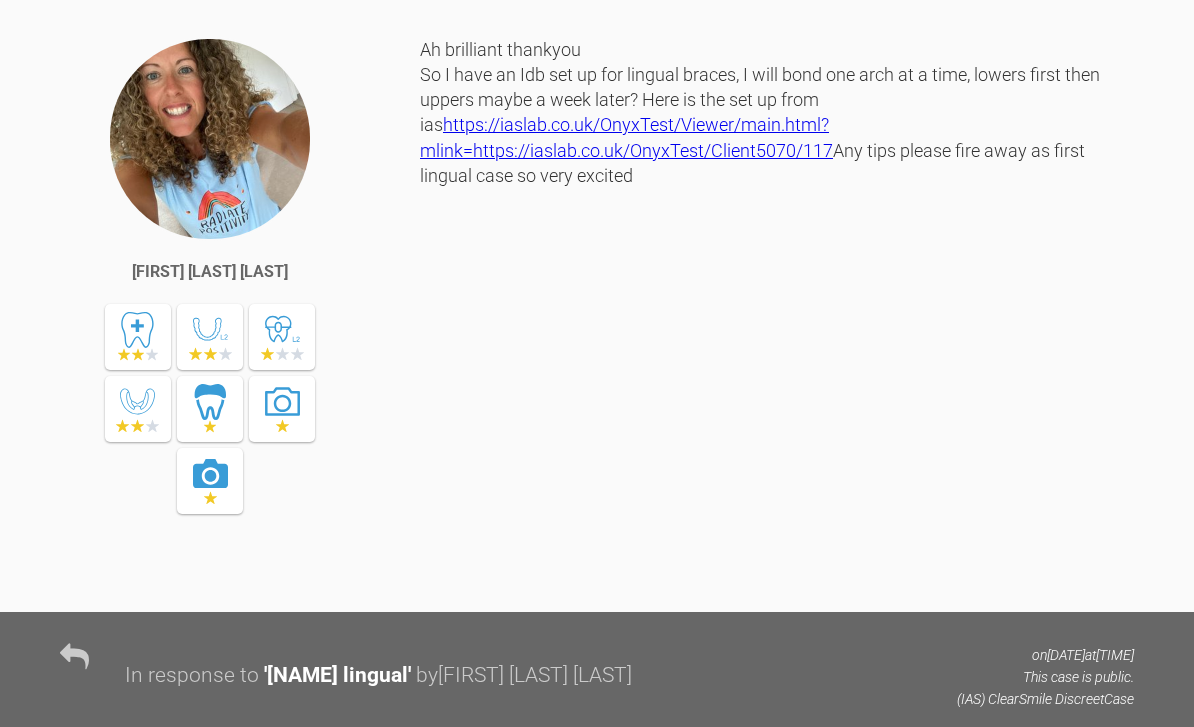scroll, scrollTop: 10287, scrollLeft: 0, axis: vertical 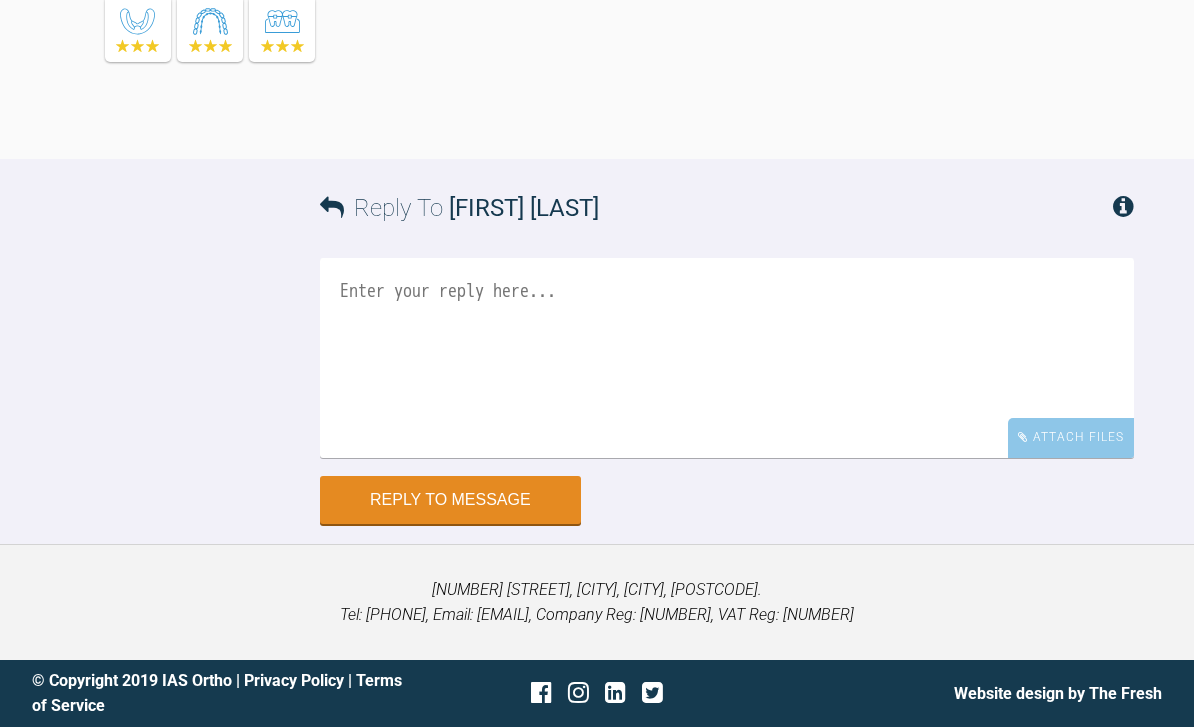 click on "Attach Files" at bounding box center [1071, 437] 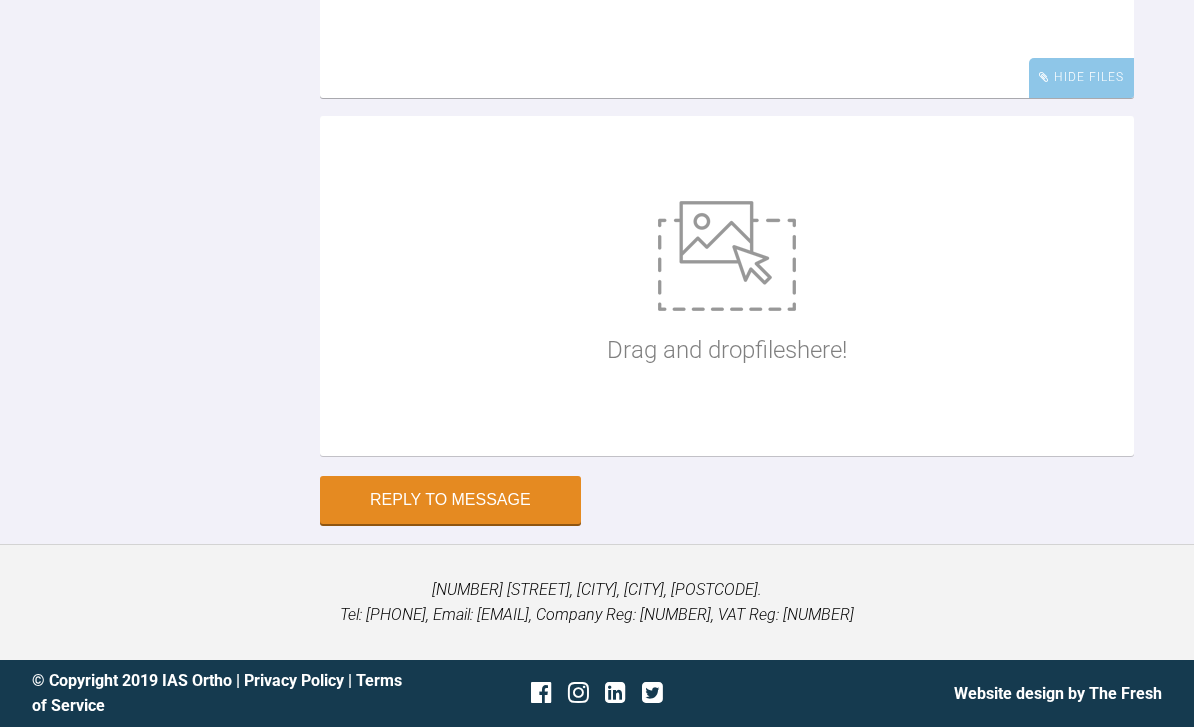 click at bounding box center (727, 256) 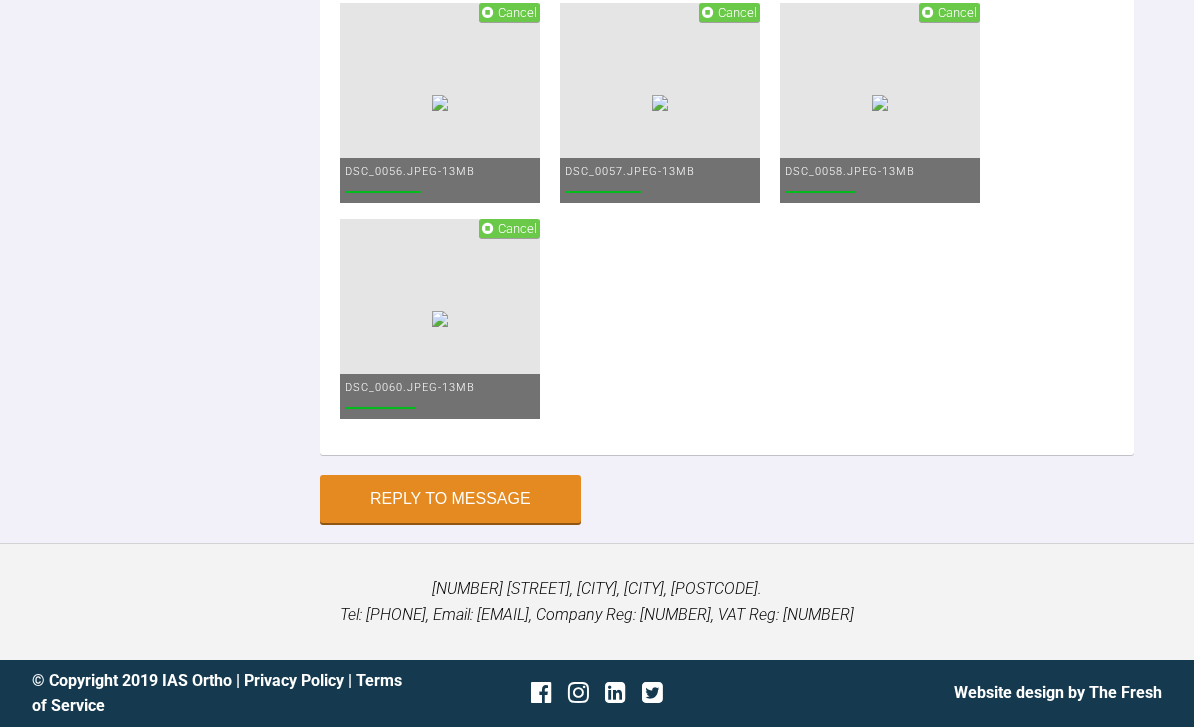 scroll, scrollTop: 10505, scrollLeft: 0, axis: vertical 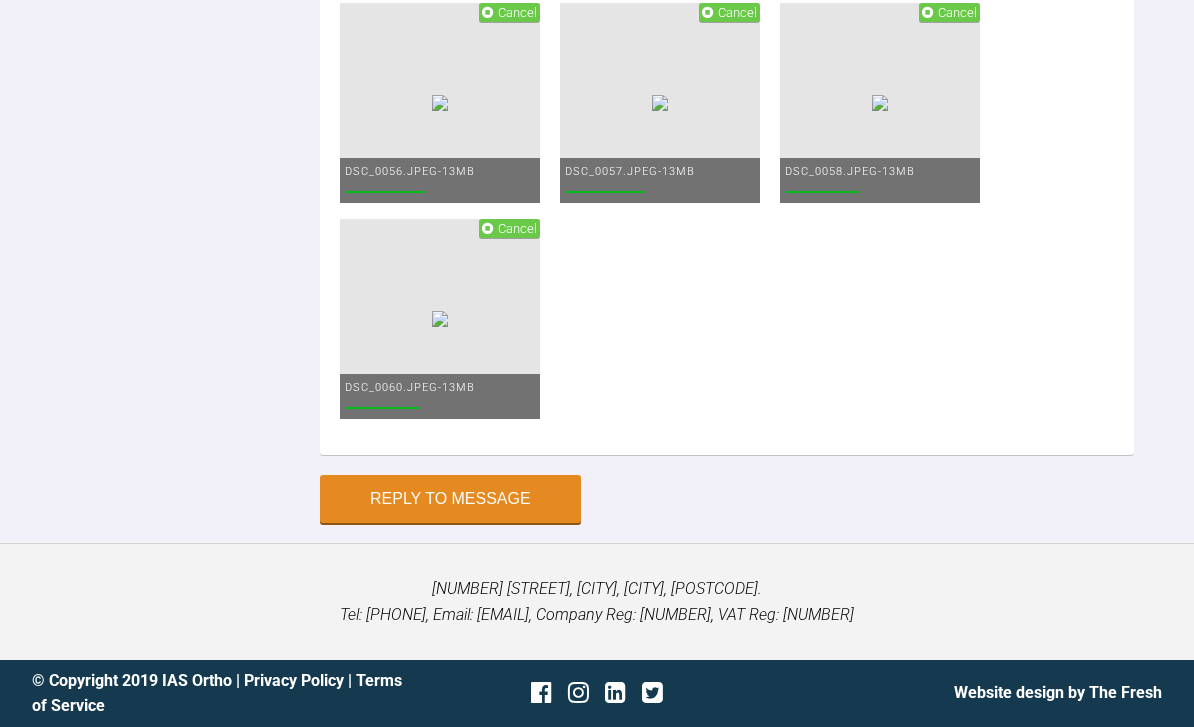 click at bounding box center [727, -361] 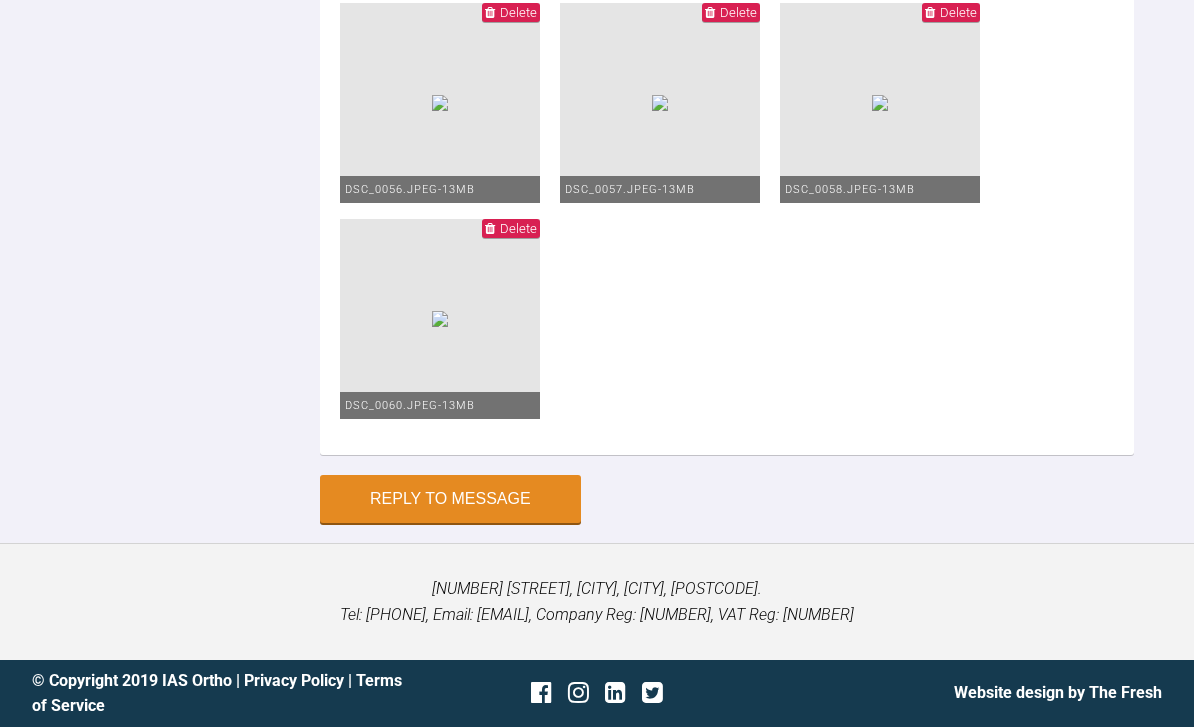 click on "Have bonded up [FIRST]’s lower lingual discrete
It was awkward with the jigs the jigs were seaoretd into two" at bounding box center (727, -361) 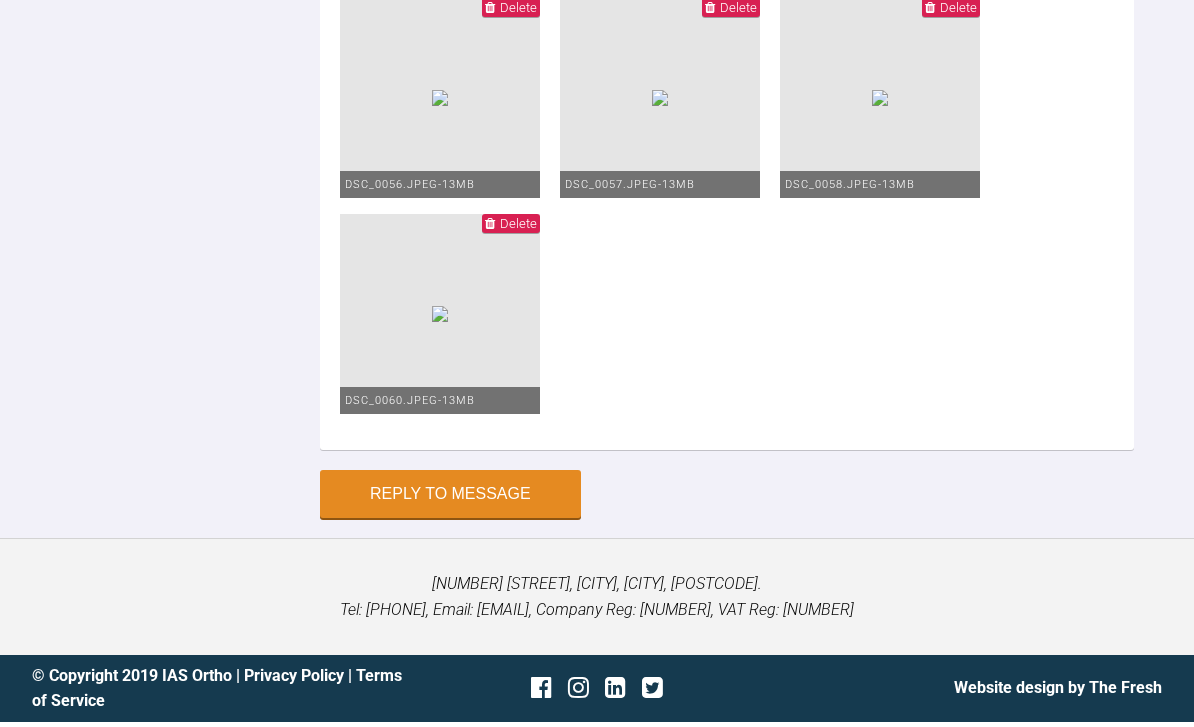 scroll, scrollTop: 89, scrollLeft: 0, axis: vertical 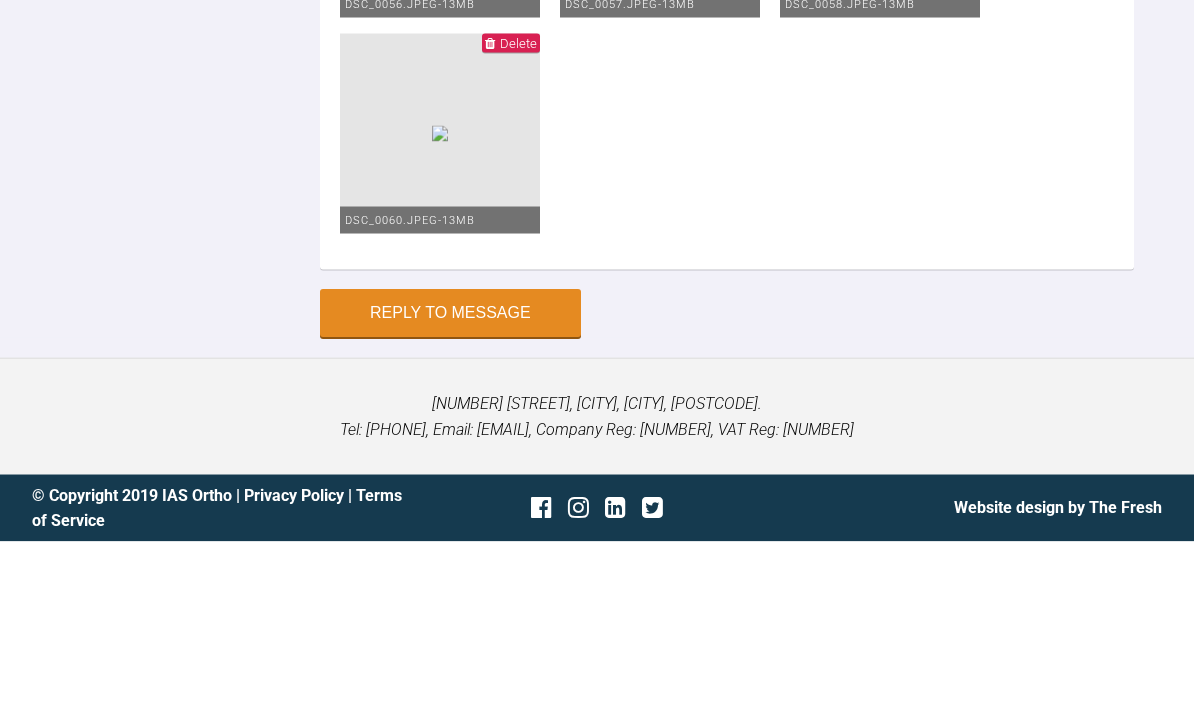 click on "Have bonded up [PERSON]'s lower lingual discrete
It was awkward with the jigs the jigs were separated into two and I should have sported them into three inky just seen your suggestion whoops !! Each time  a few brackets pinged out of the jig and and had to place them back in jig and rebind which was a fiddle and the  the lr3 bracket wouldn’t reseat kept falling out so will redo this next time she is in
The wire engaged quite well
Initially I bent the wires behind tge 5s but as she has no 6s it was digging in so I just cut them flush? Seemed the most sensible thing to do but not sure 🤔
Seeing her in4 weeks to review and then bond the uppers? But will section the jig more
Not sure whey they were pinging off on removal of the jig??" at bounding box center [727, -361] 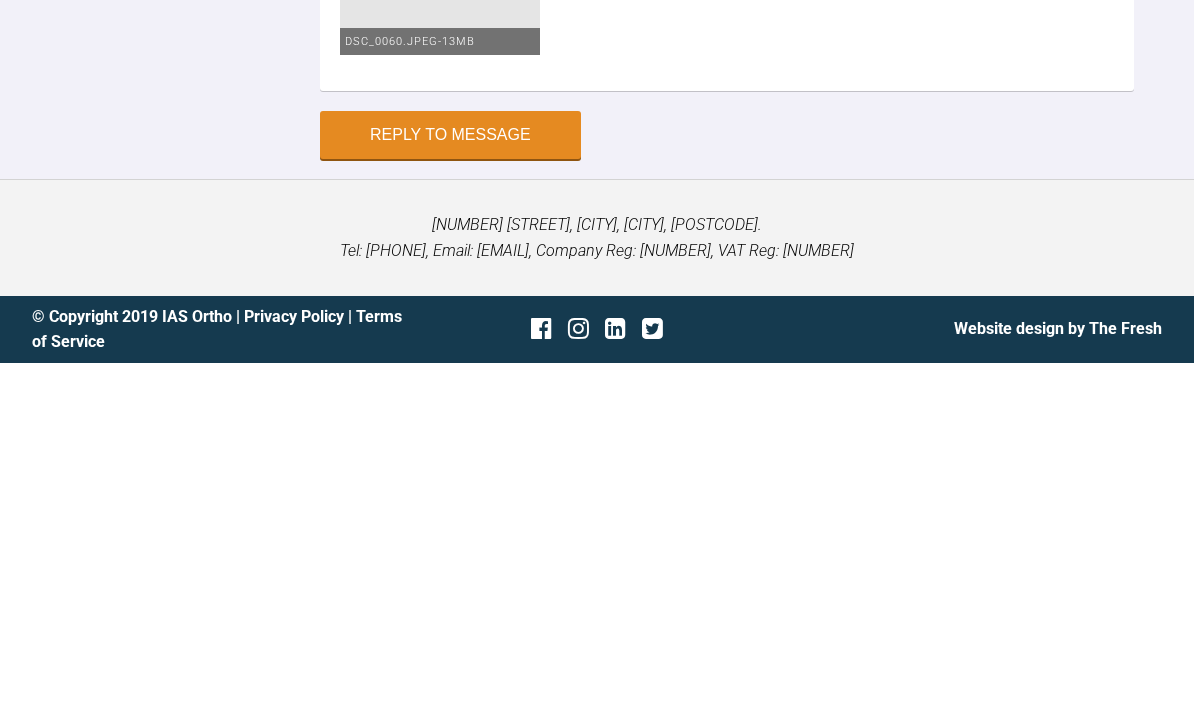scroll, scrollTop: 10713, scrollLeft: 0, axis: vertical 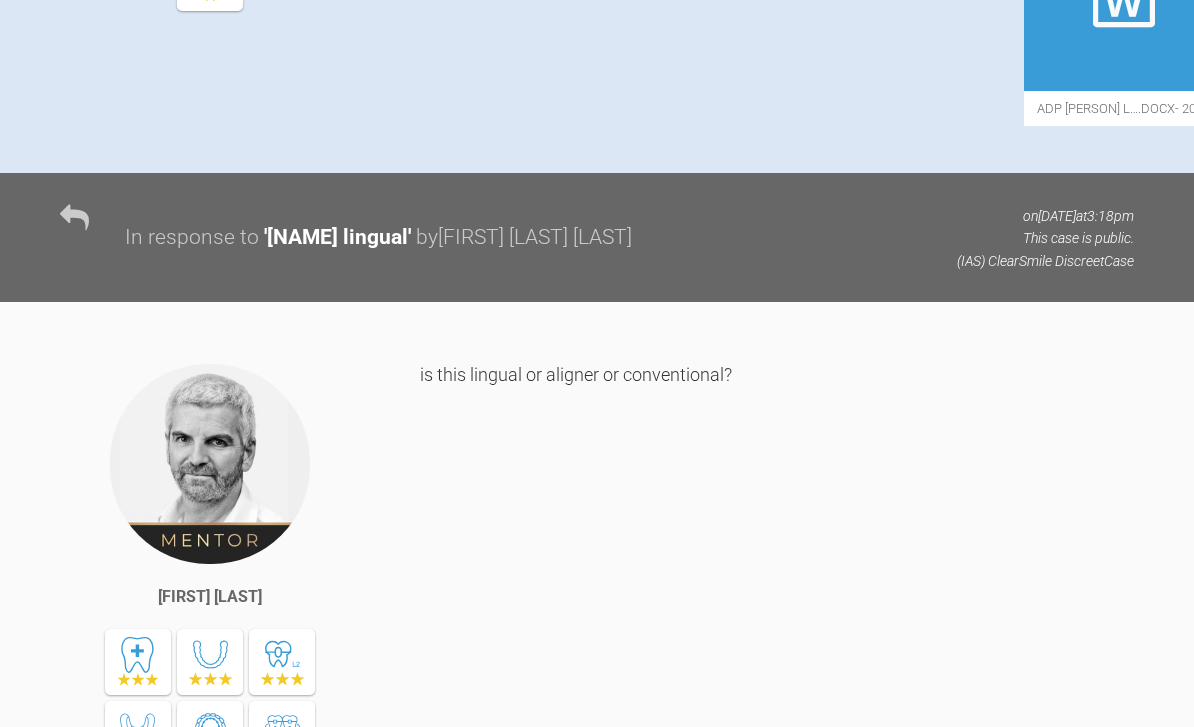 type on "Have bonded up [FIRST]’s lower lingual discrete
It was awkward with the jigs the jigs were separated into two and I should have sported them into three inky just seen your suggestion whoops !! Each time  a few brackets pinged out of the jig and and had to place them back in jig and rebind which was a fiddle and the  the lr3 bracket wouldn’t reseat kept falling out so will redo this next time she is in
The wire engaged quite well
Initially I bent the wires behind tge 5s but as she has no 6s it was digging in so I just cut them flush? Seemed the most sensible thing to do but not sure 🤔
Seeing her in4 weeks to review and then bond the uppers? But will section the jig more
Not sure whey the brackets  were pinging off on removal of the jig?? First time the premolars and canines fine it was the incisors and second jig it was the opposite? Never had that happen before with jigs?
With the photos didn’t do the" 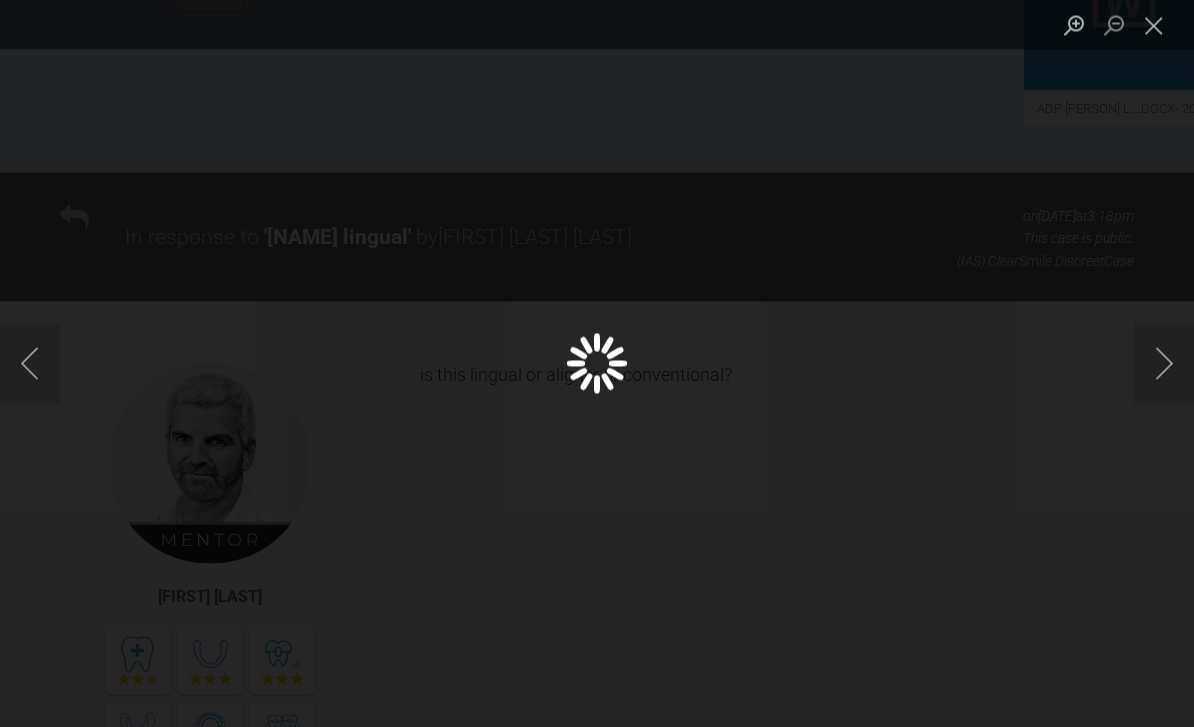 scroll, scrollTop: 941, scrollLeft: 0, axis: vertical 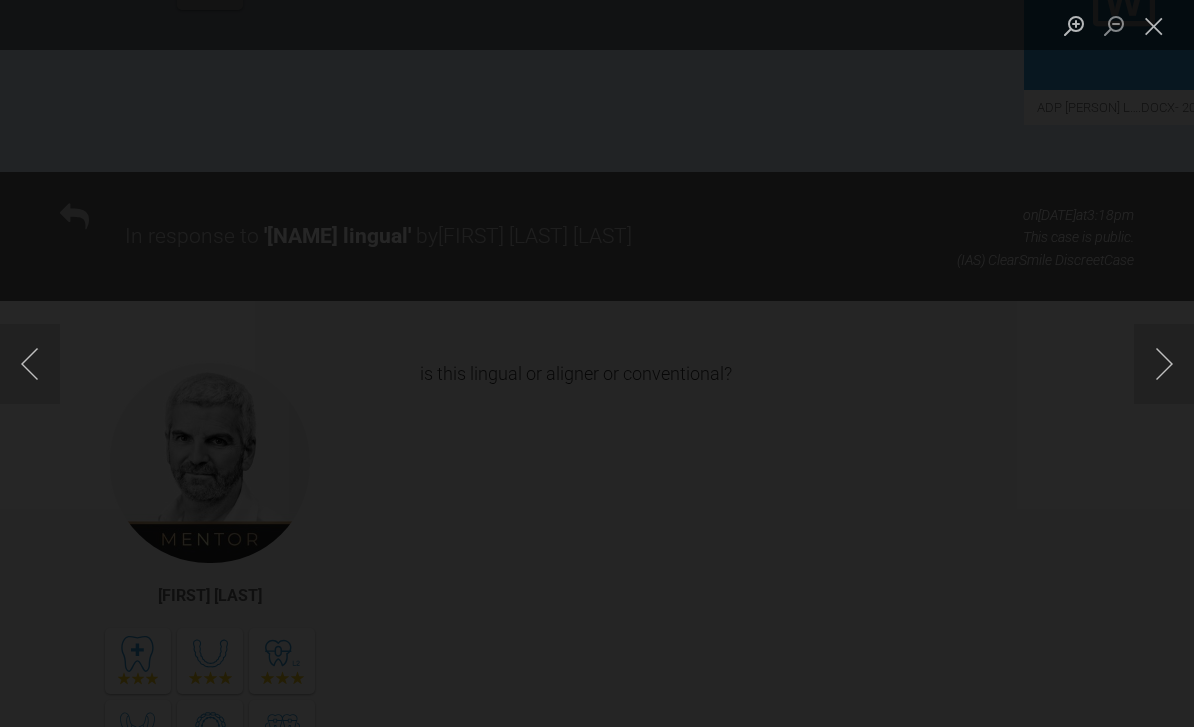 click at bounding box center [-1807, 363] 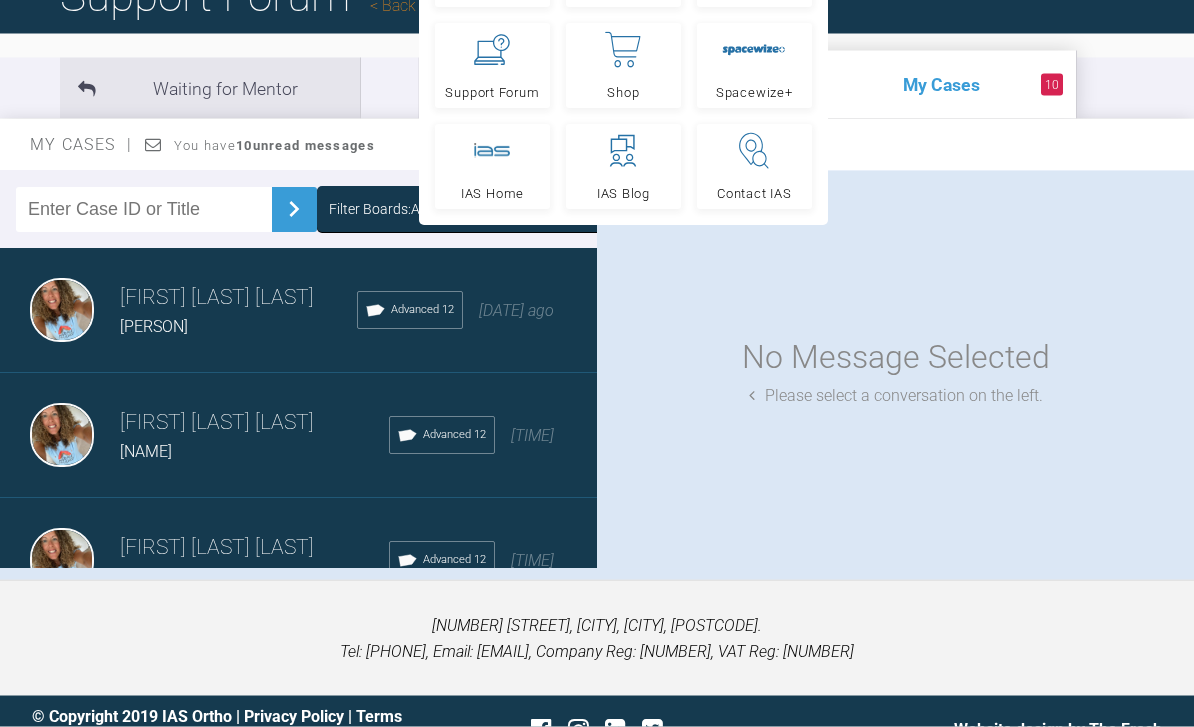 scroll, scrollTop: 218, scrollLeft: 0, axis: vertical 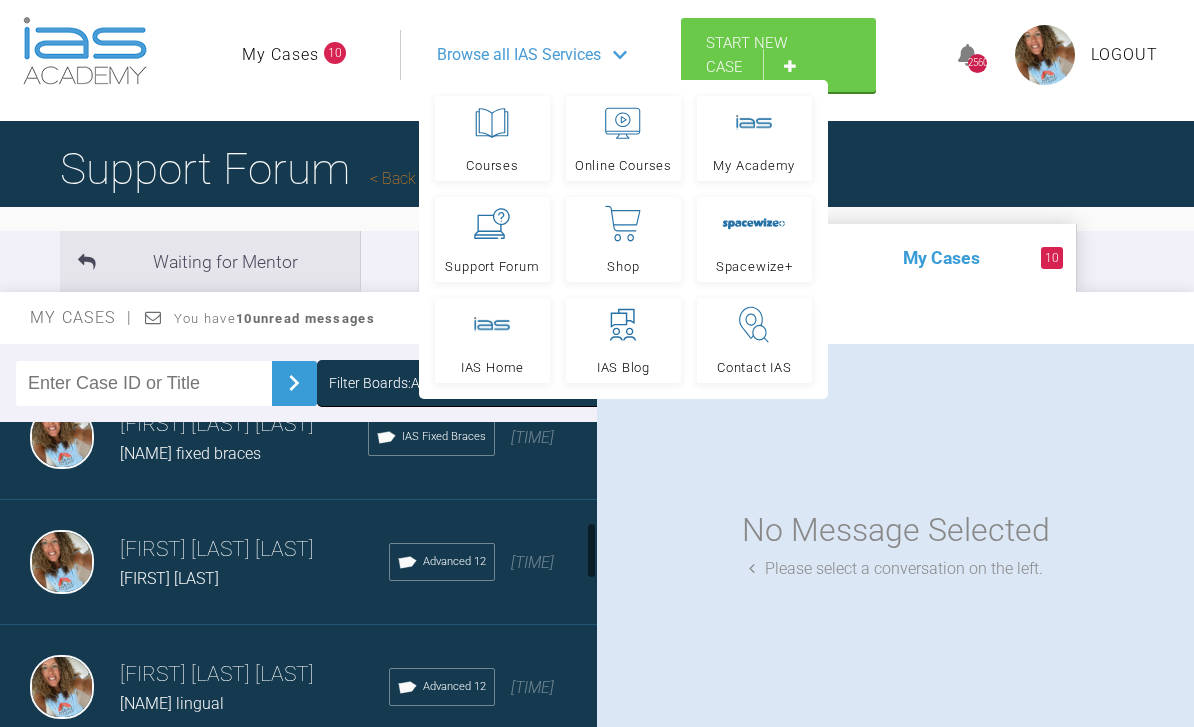 click on "[PERSON] [PERSON] [PERSON] [PERSON] Advanced [NUMBER] a month ago" at bounding box center (298, 687) 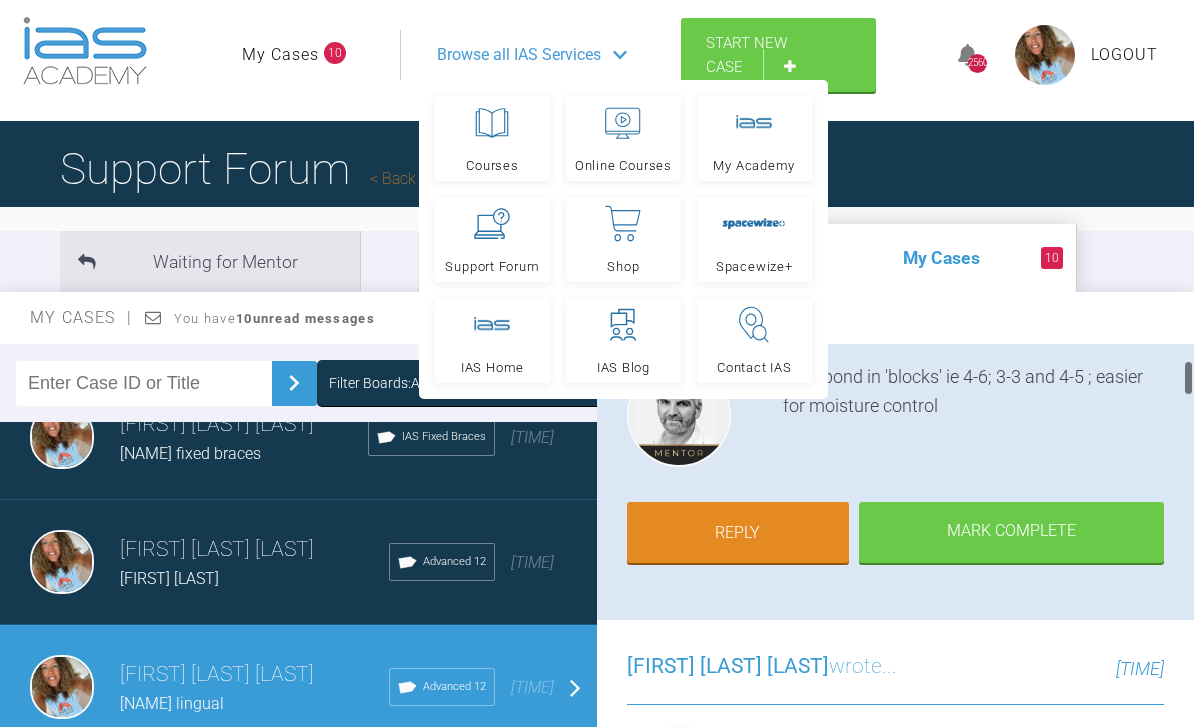 scroll, scrollTop: 207, scrollLeft: 0, axis: vertical 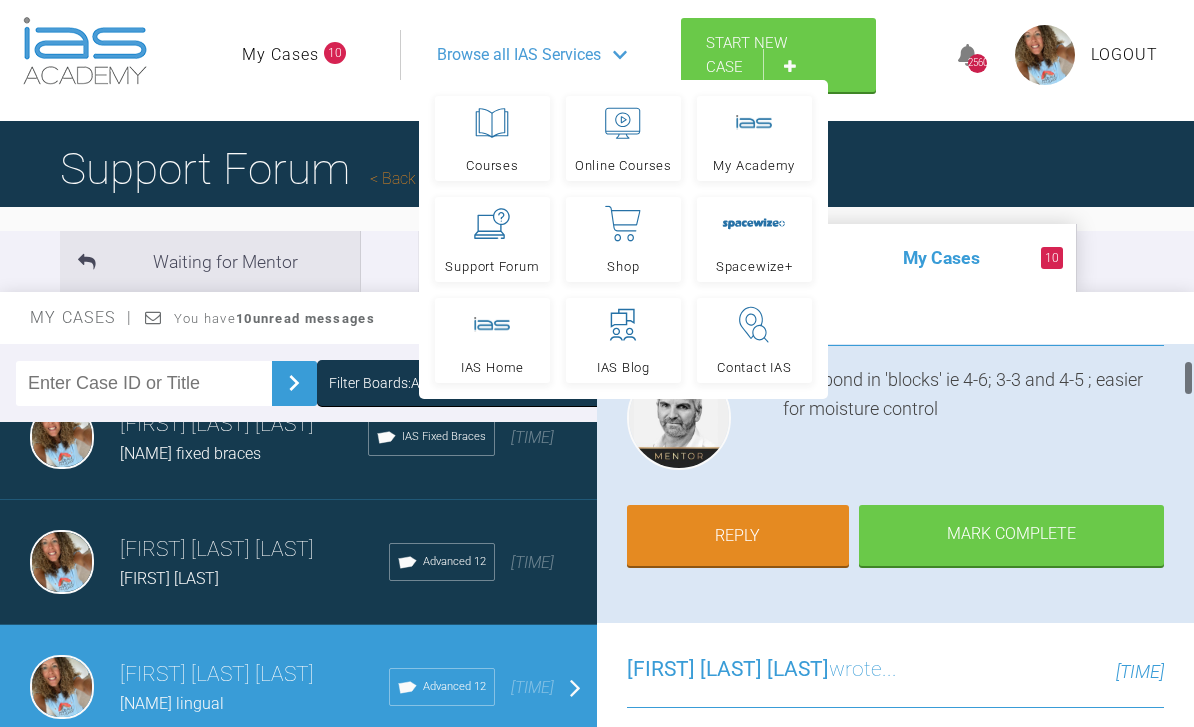 click on "Reply" at bounding box center (738, 536) 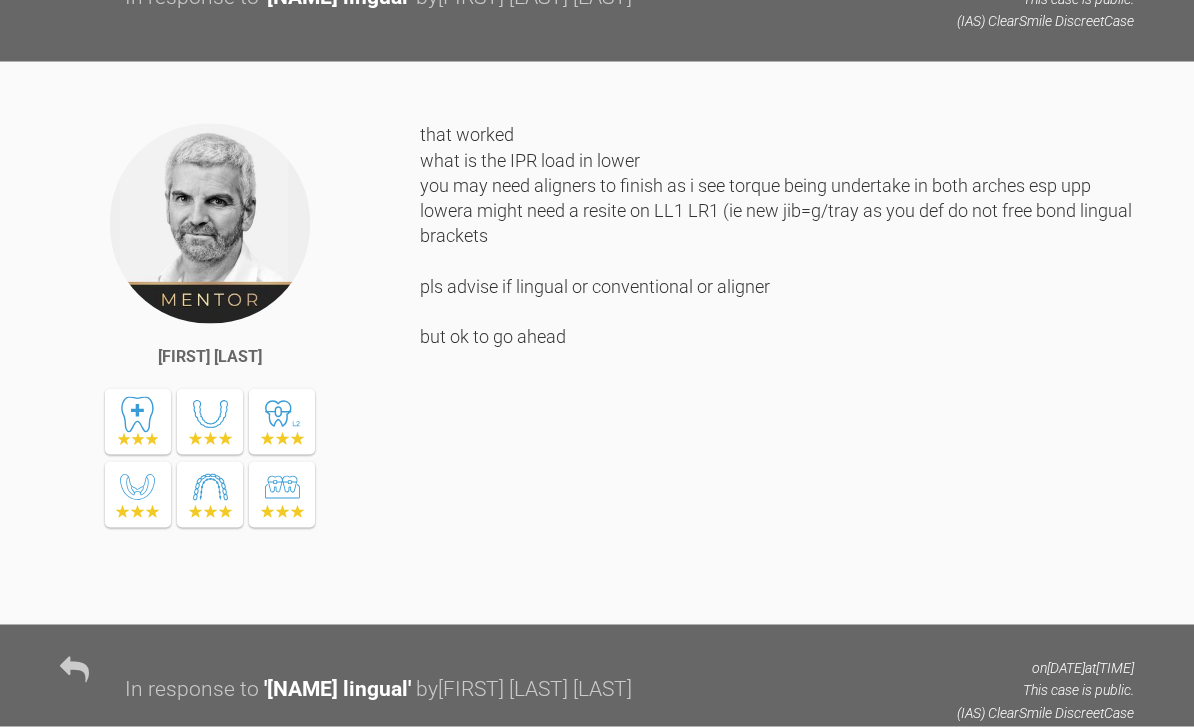 scroll, scrollTop: 10287, scrollLeft: 0, axis: vertical 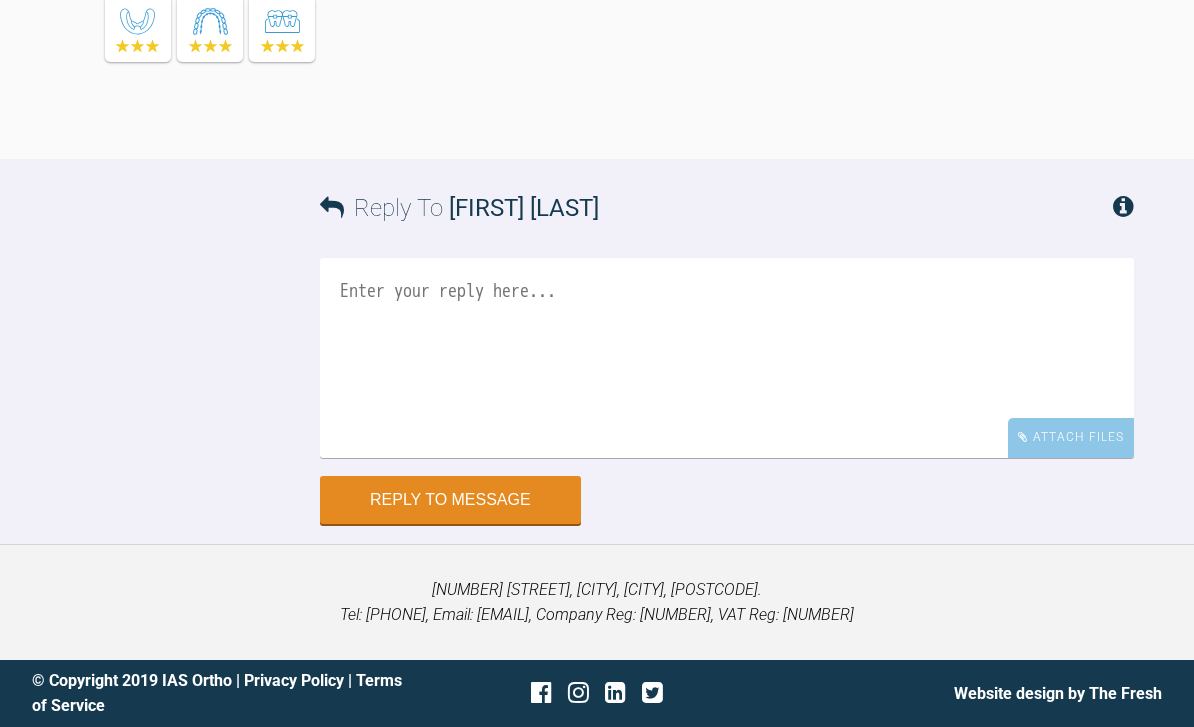 click on "Attach Files" at bounding box center [1071, 437] 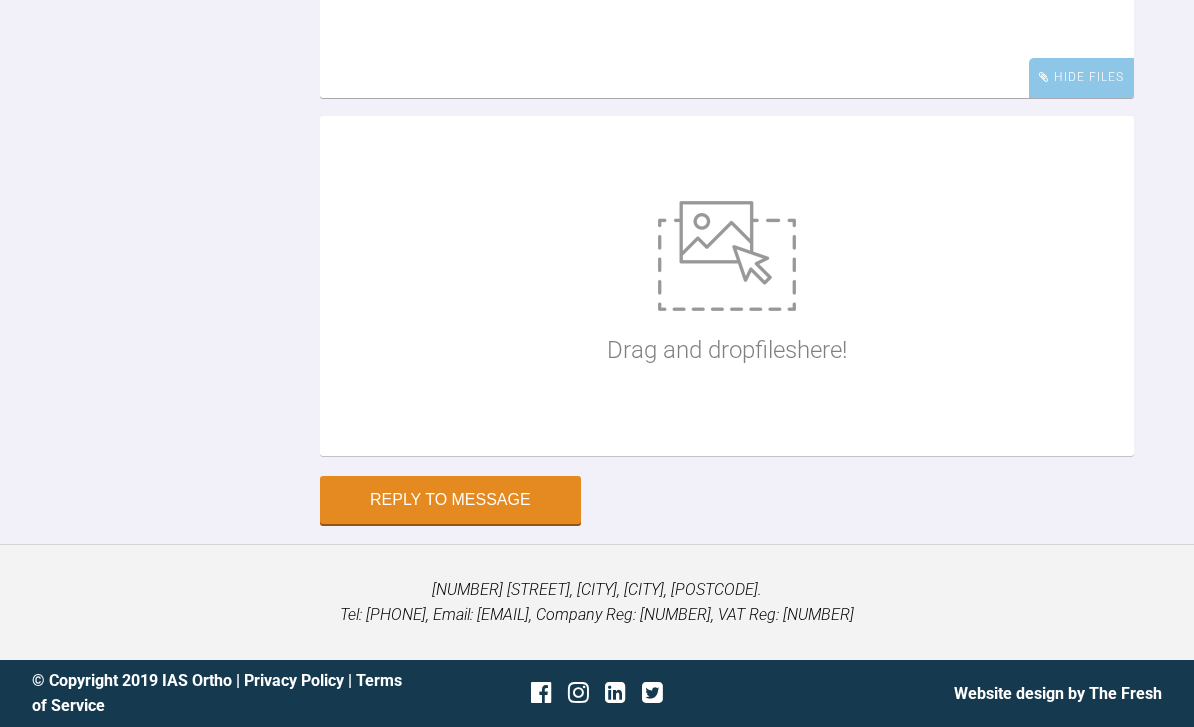 scroll, scrollTop: 10580, scrollLeft: 0, axis: vertical 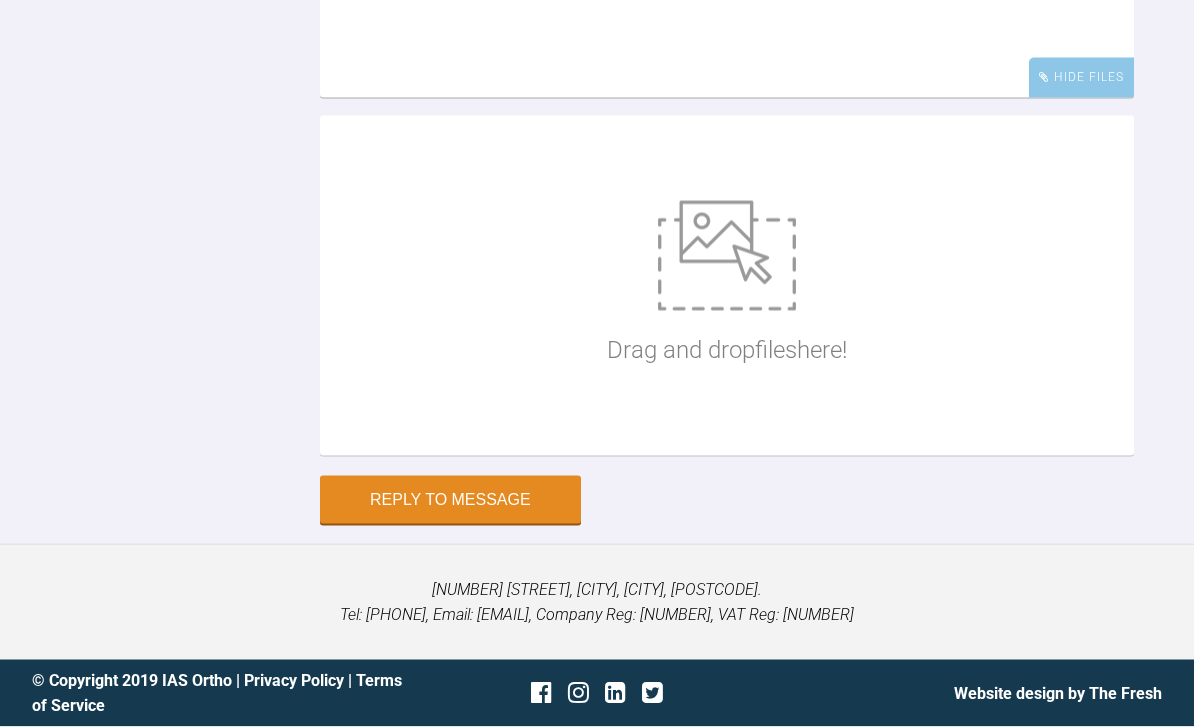 click at bounding box center (727, 256) 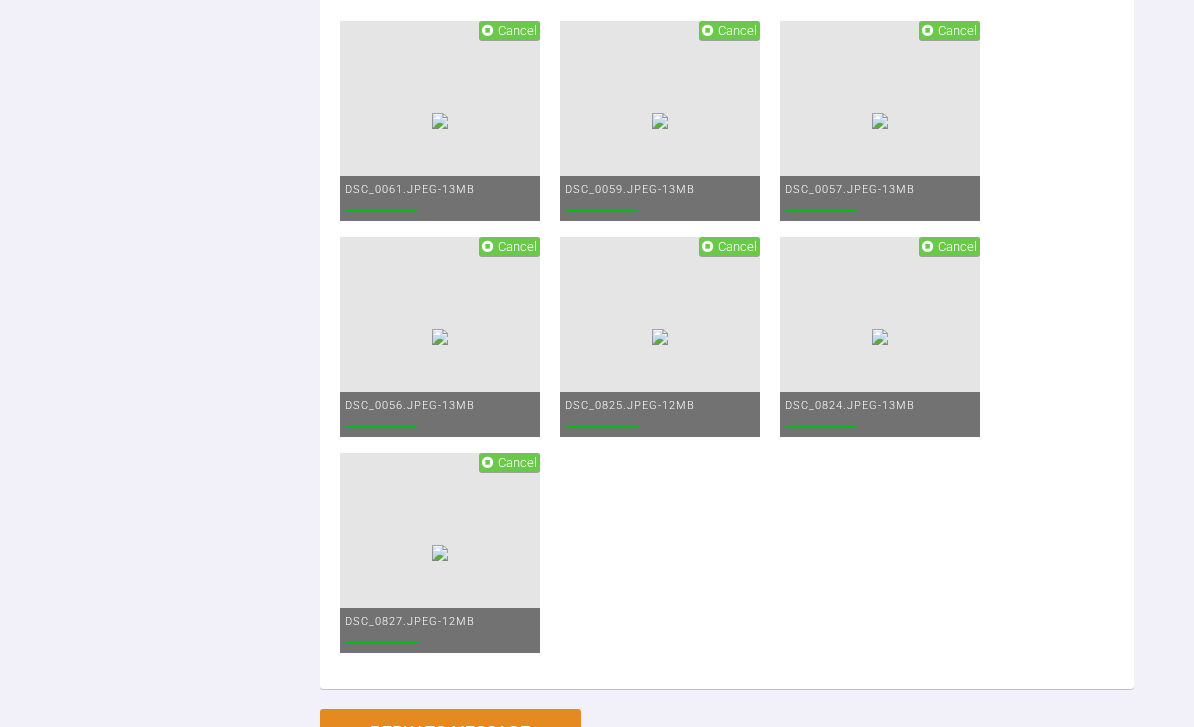 click at bounding box center (727, -343) 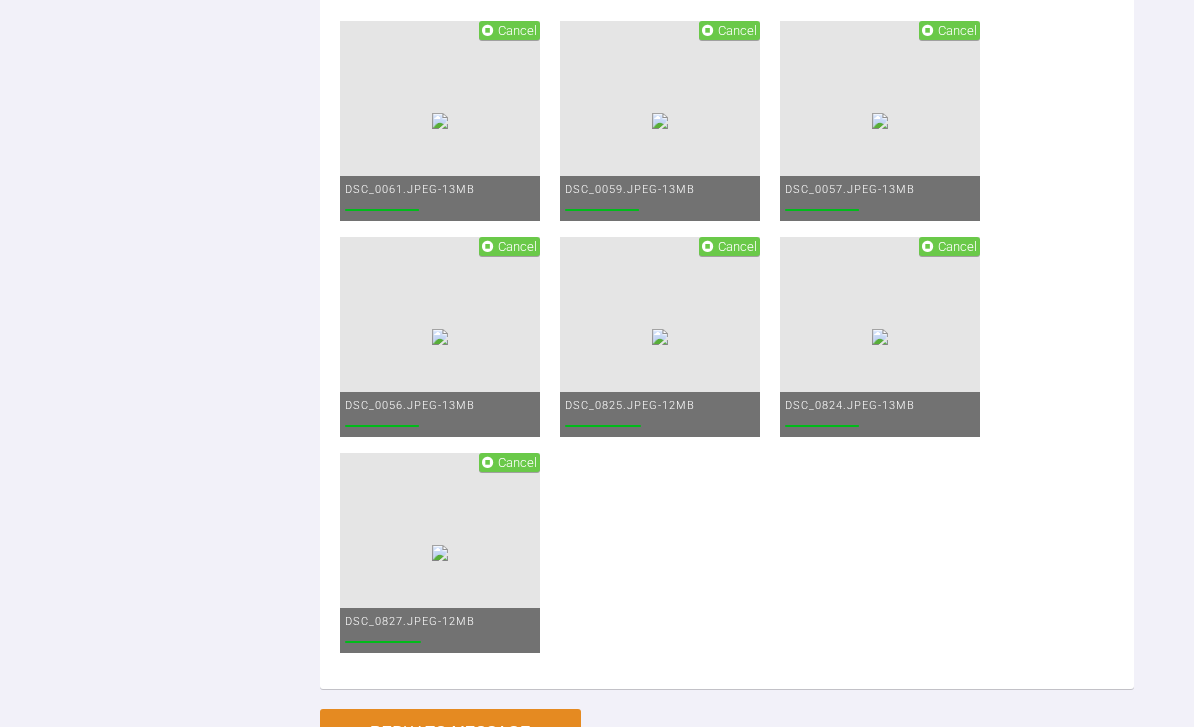 scroll, scrollTop: 10386, scrollLeft: 0, axis: vertical 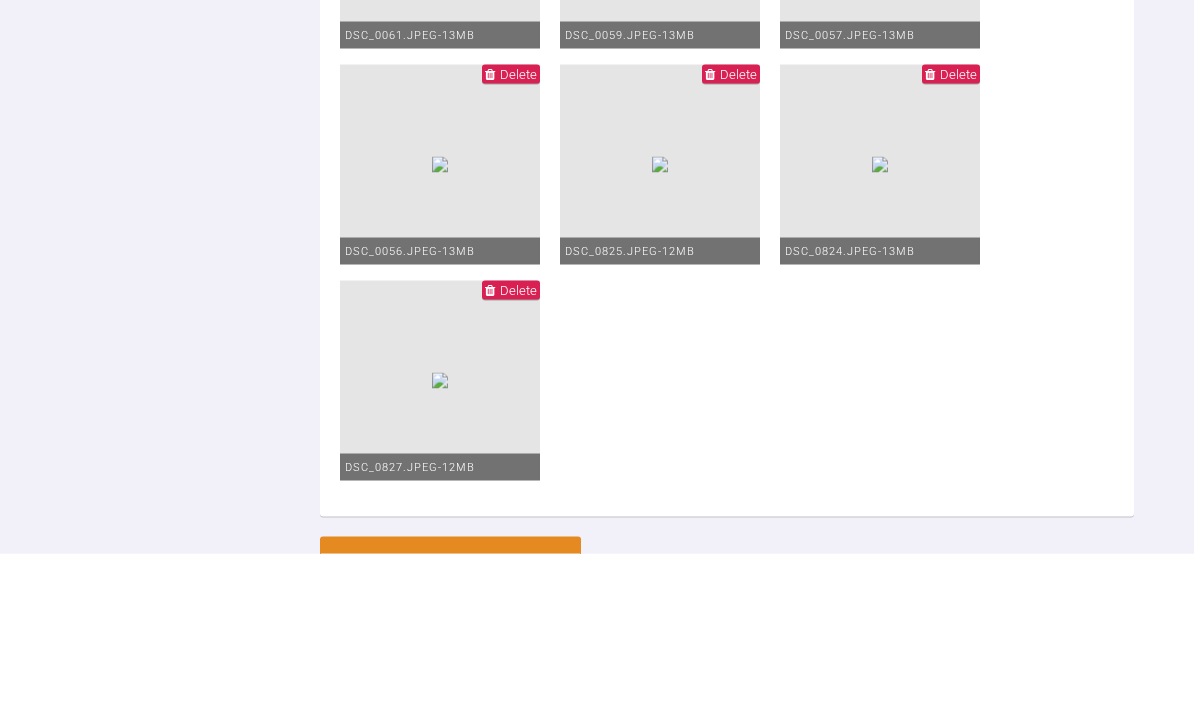click on "Hi [FIRST]
First lingual bond up done!!!
Lowers only, the hardest part was the jig each time a bracket would ping off when I rmkevd the jig no idea why as have used the jigs for indirect bonding before. Had to" at bounding box center (727, -342) 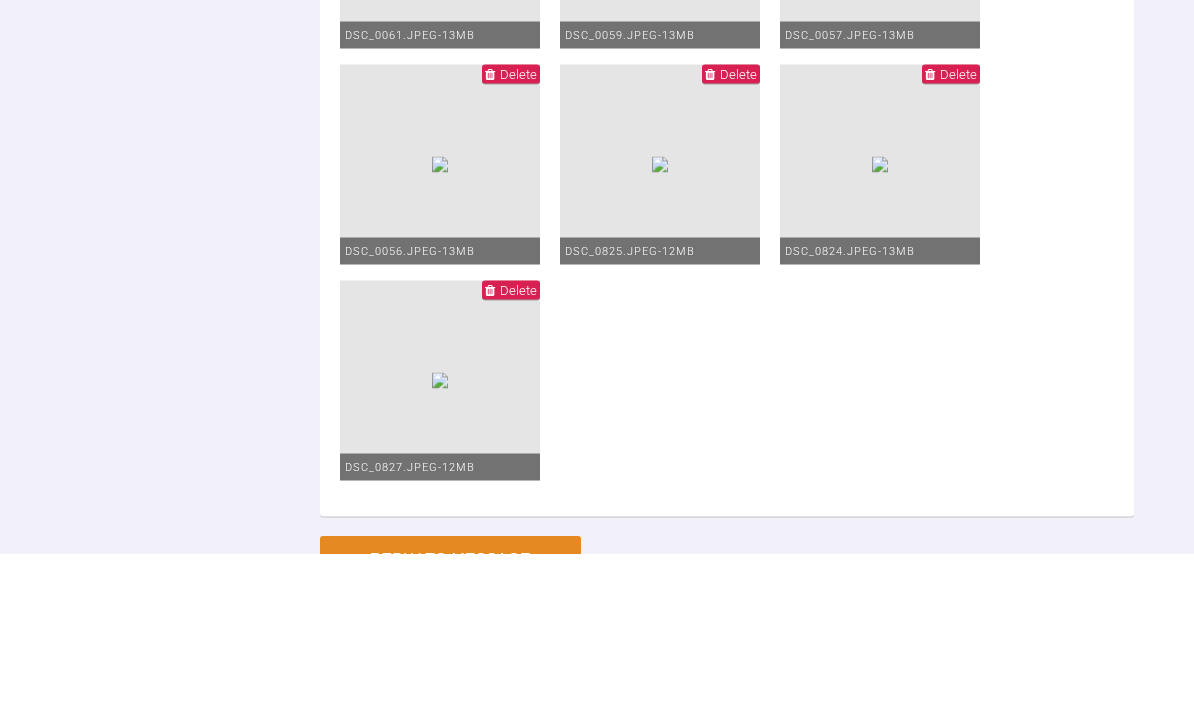 scroll, scrollTop: 89, scrollLeft: 0, axis: vertical 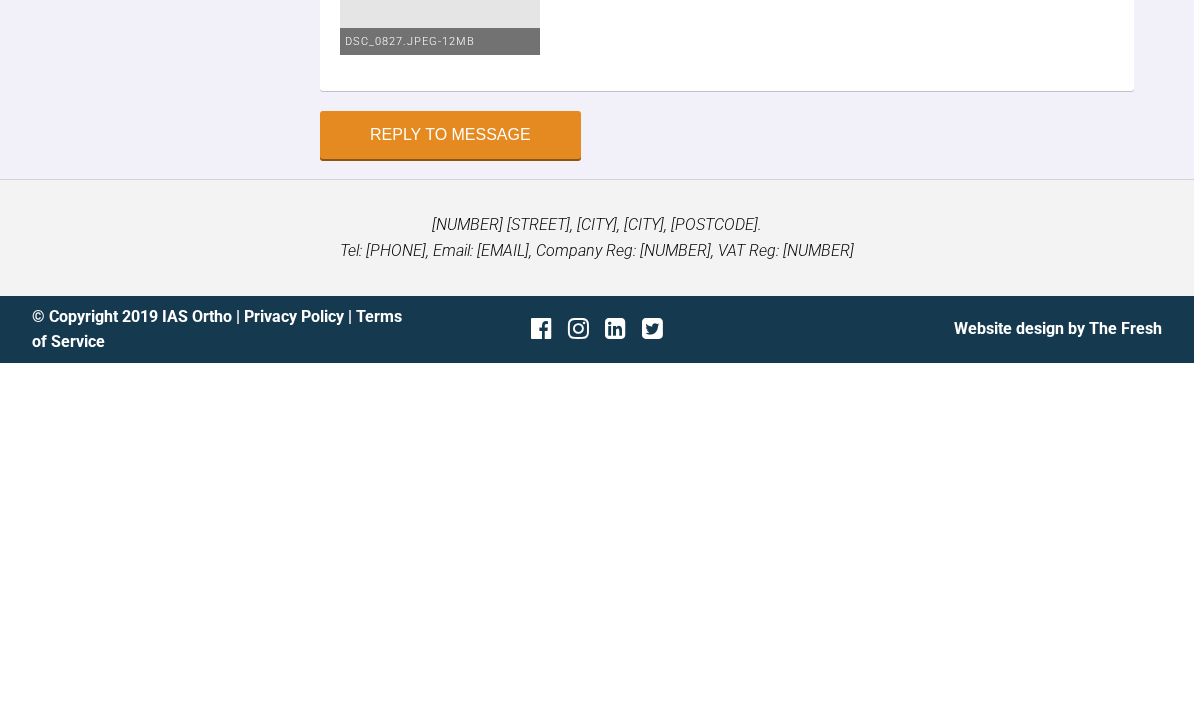 type on "Hi [NAME]
First lingual bond up done!!!
Lowers only, the hardest part was the jig each time a bracket would ping off when I rmkevd the jig no idea why as have used the jigs for indirect bonding before. Had to abndaon lr[NUMBER]. As it wouldn’t seat back in jig so have ordered new bracket and will get her back in as soon as it arrives
I initially bent the distal of the wire with the hammerhead but she’s missing lower [NUMBER]s and it was digging in so I just cut the wires flush and she was really happy with that hope that was the right call?
Plan rebond lr[NUMBER] and engage wire
Bond up uppers and prob open on [NUMBER]s? As these are last tooth on the lingual appliance?
Any tips please fire away" 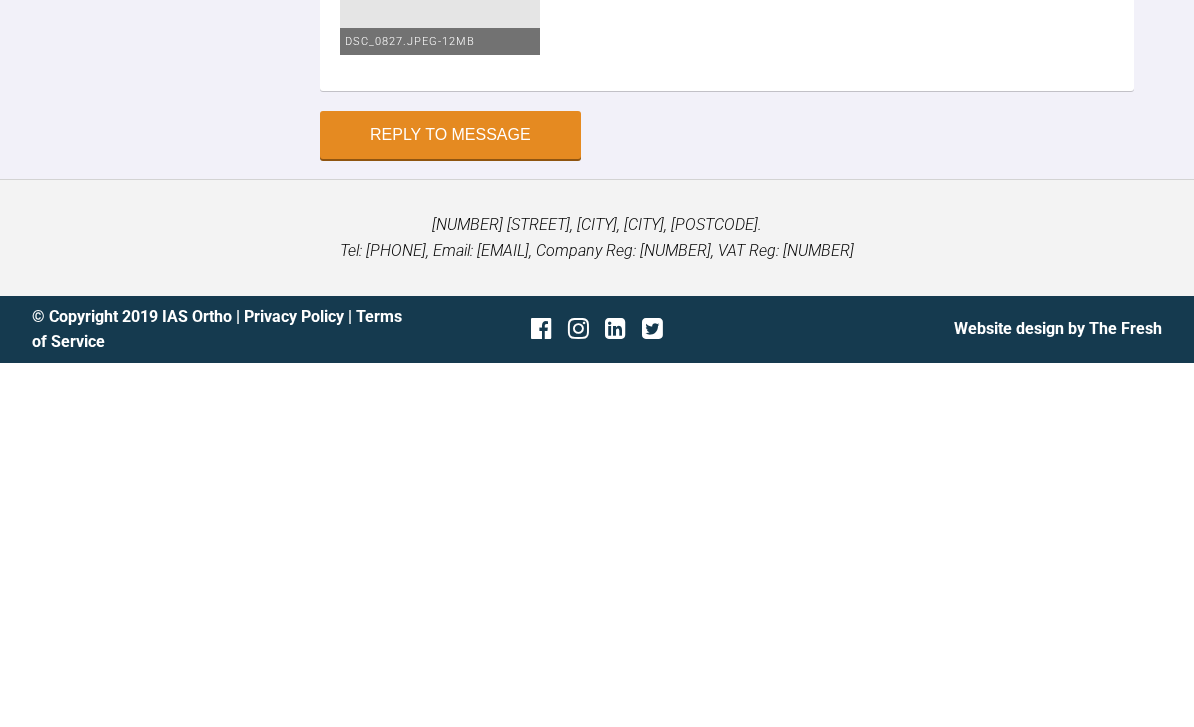 scroll, scrollTop: 10647, scrollLeft: 0, axis: vertical 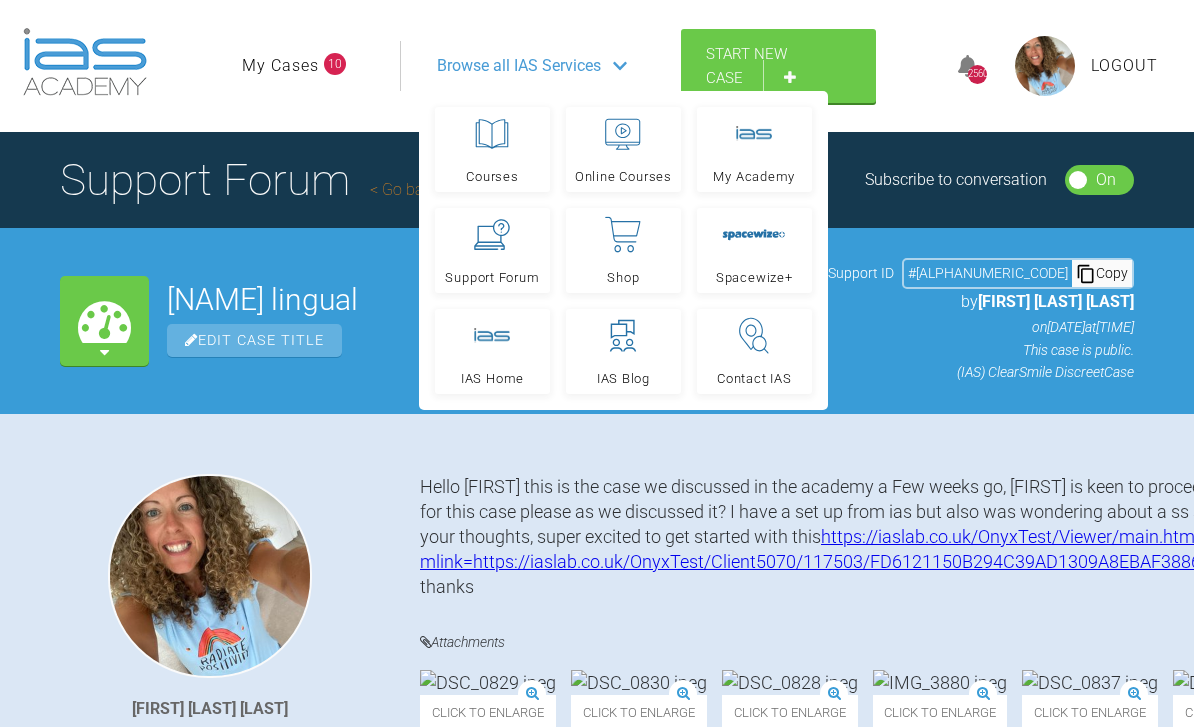 click on "My Cases" at bounding box center [280, 66] 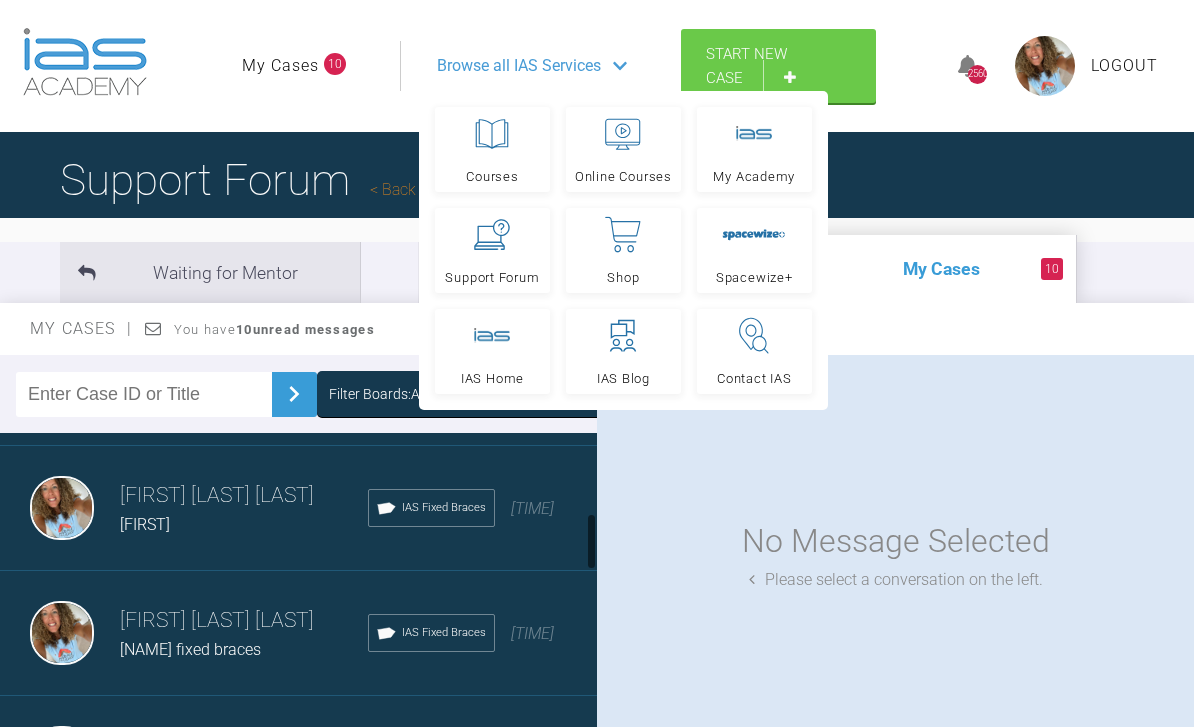scroll, scrollTop: 542, scrollLeft: 0, axis: vertical 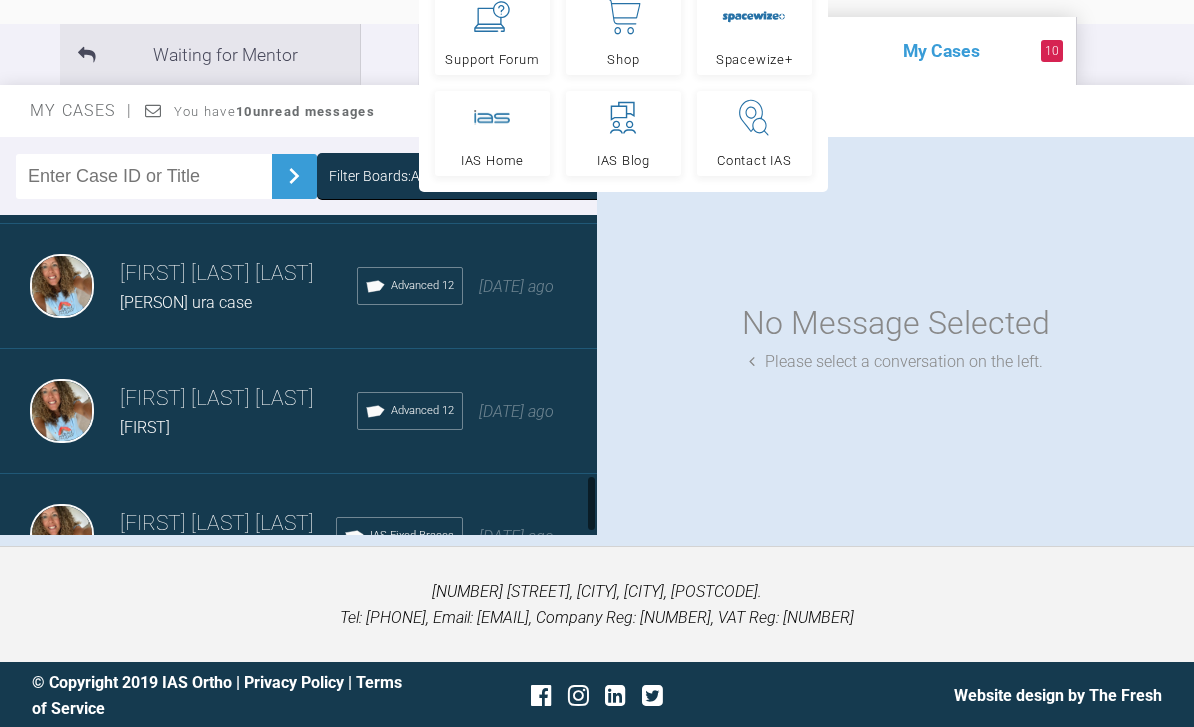 click on "[DATE] ago" at bounding box center (516, 412) 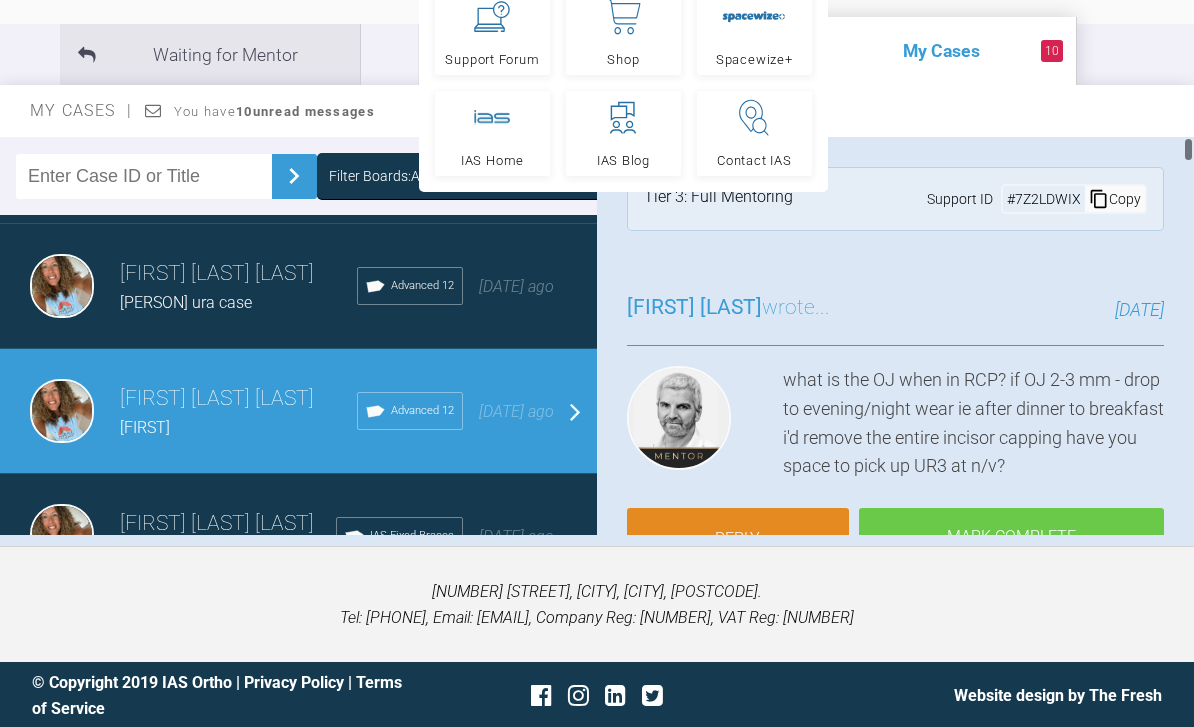 click on "Reply" at bounding box center (738, 539) 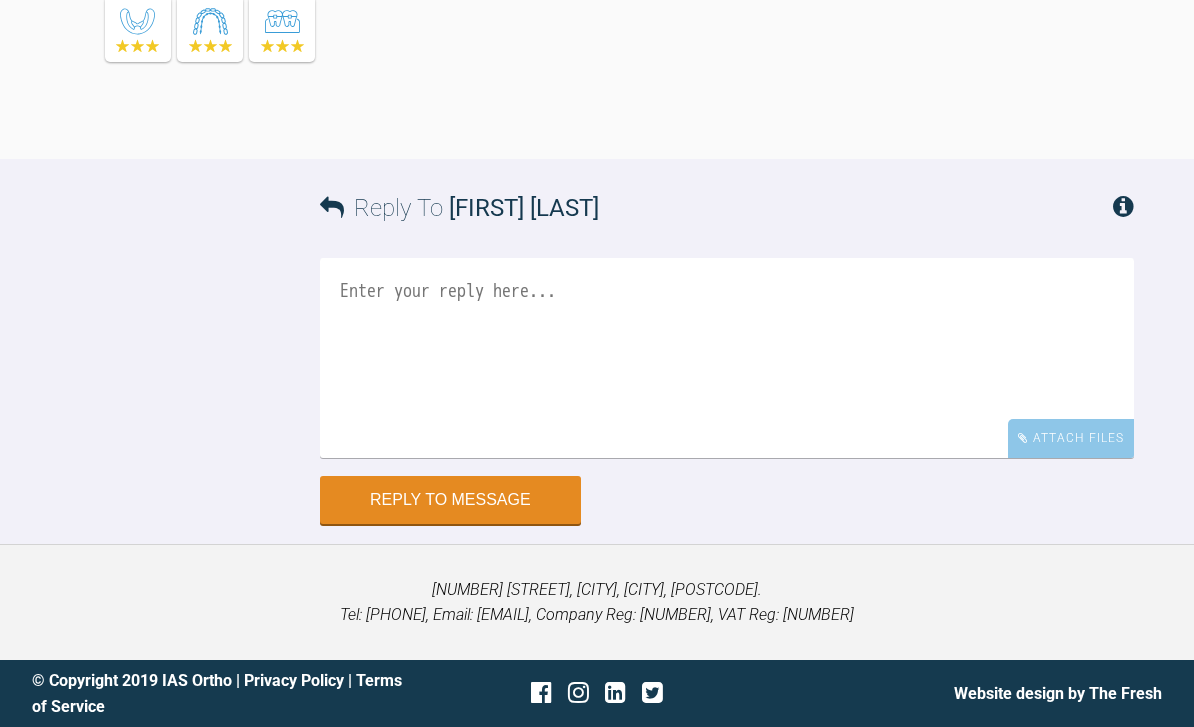 scroll, scrollTop: 30978, scrollLeft: 0, axis: vertical 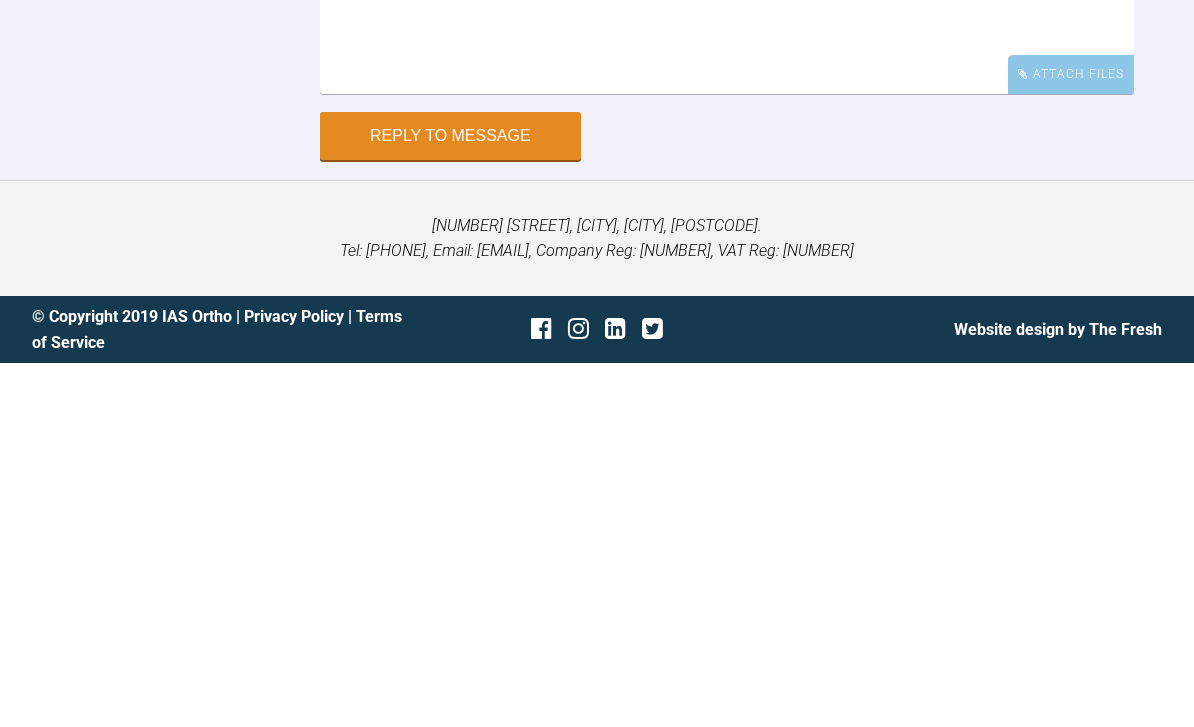 click on "[FIRST] now 2-3 mm so dropping to night wear how long for as still want some posterior expansion." at bounding box center [727, 358] 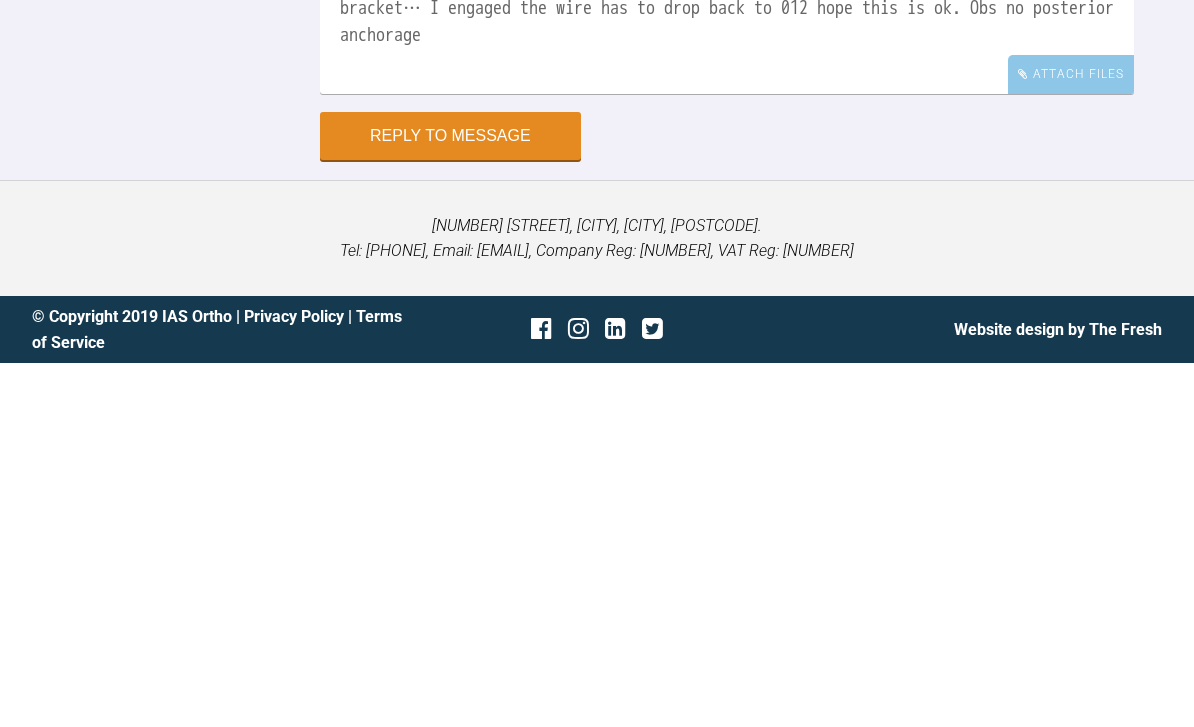 click on "Oj now 2-3 mm so dropping to night wear how long for as still want some upper  posterior expansion.
Delighted with this the ur3 has so much more space and has erupted enough for a bracket… I engaged the wire has to drop back to 012 hope this is ok. Obs no posterior anchorage" at bounding box center (727, 358) 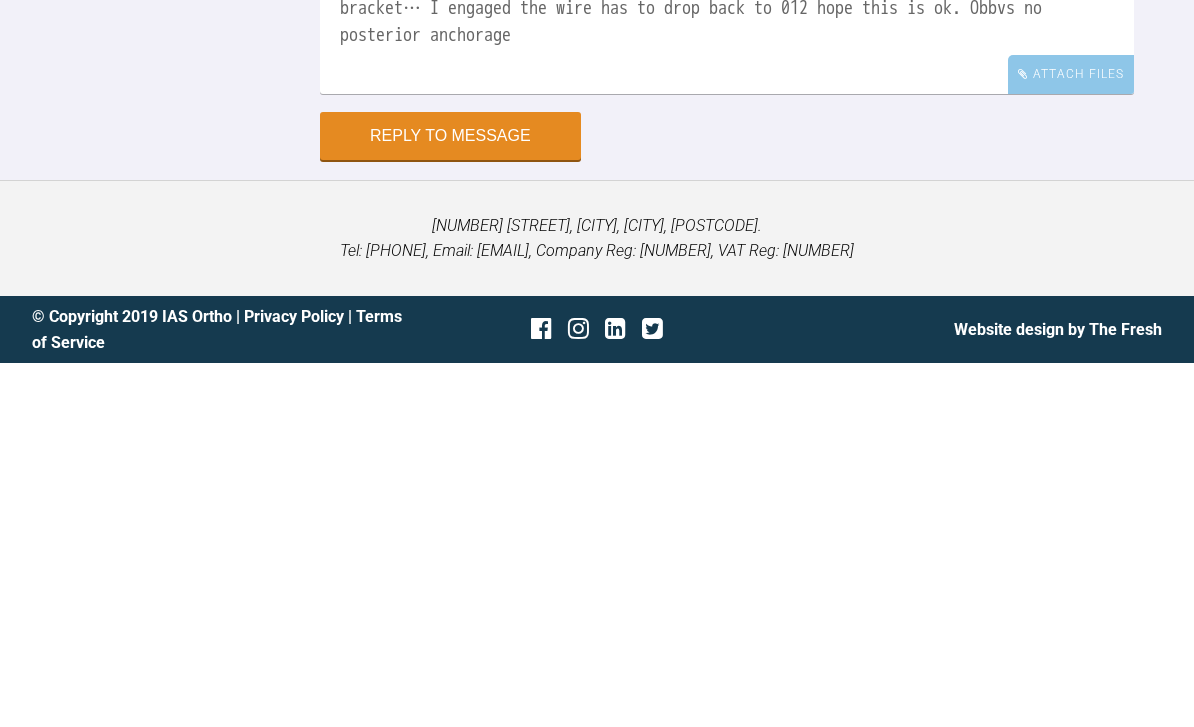 click on "Oj now 2-3 mm so dropping to night wear how long for as still want some upper  posterior expansion.
Delighted with this the ur3 has so much more space and has erupted enough for a bracket… I engaged the wire has to drop back to 012 hope this is ok. Obbvs no posterior anchorage" at bounding box center [727, 358] 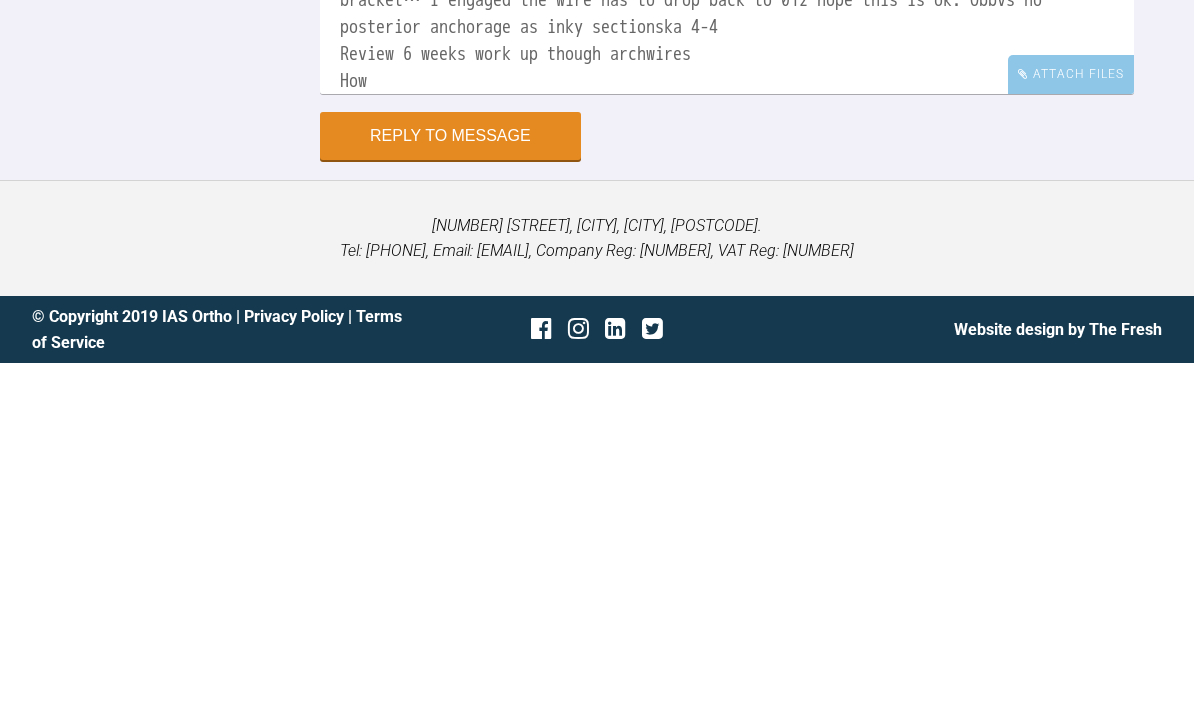 scroll, scrollTop: 8, scrollLeft: 0, axis: vertical 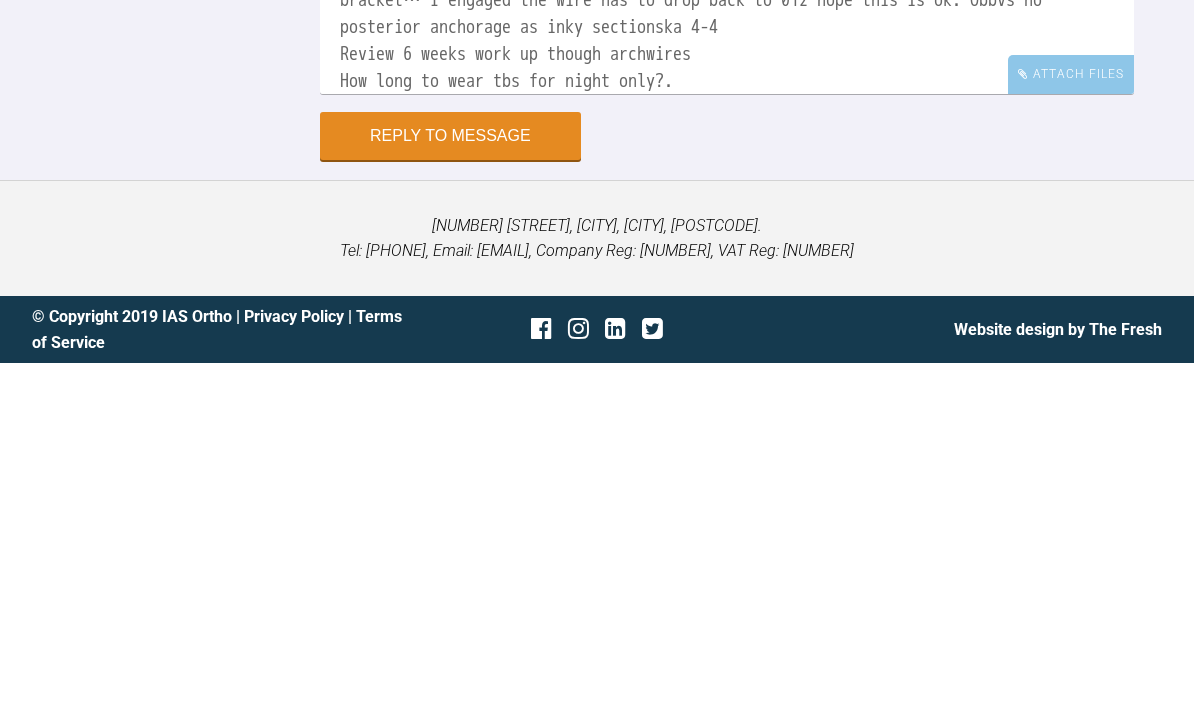 click on "Oj now 2-3 mm so dropping to night wear how long for as still want some upper  posterior expansion.
Delighted with this the ur3 has so much more space and has erupted enough for a bracket… I engaged the wire has to drop back to 012 hope this is ok. Obbvs no posterior anchorage as inky sectionska 4-4
Review 6 weeks work up though archwires
How long to wear tbs for night only?." at bounding box center [727, 358] 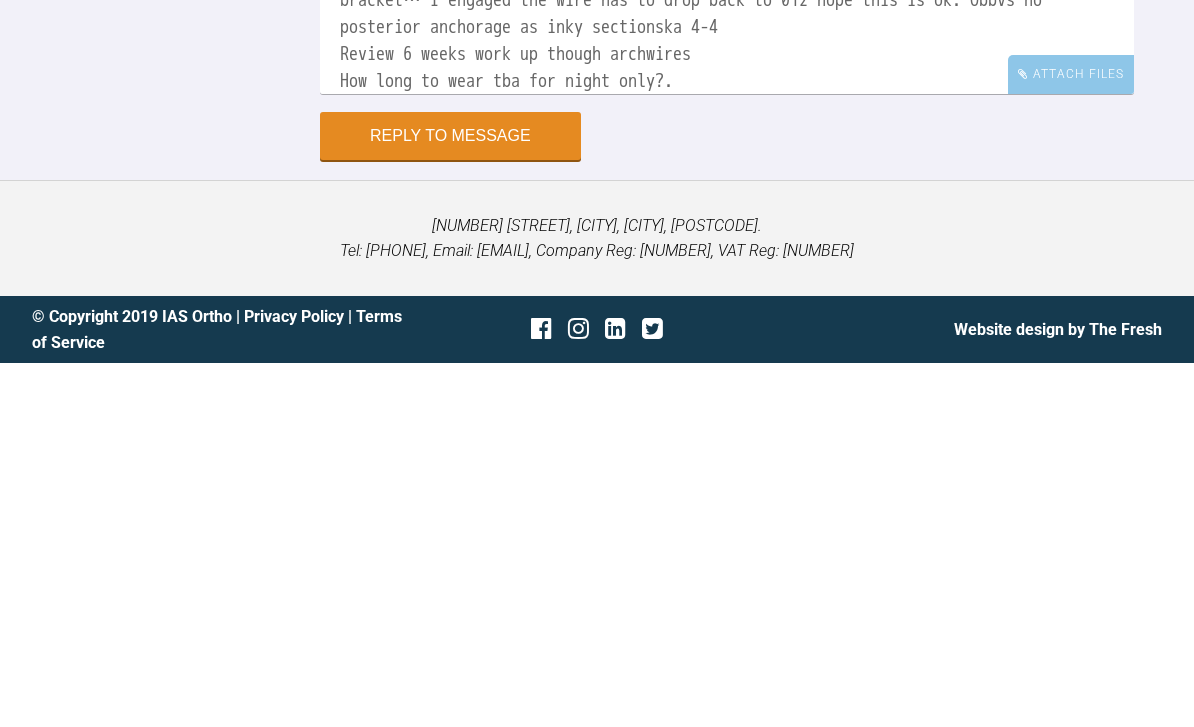 type on "Oj now 2-3 mm so dropping to night wear how long for as still want some upper  posterior expansion.
Delighted with this the ur3 has so much more space and has erupted enough for a bracket… I engaged the wire has to drop back to 012 hope this is ok. Obbvs no posterior anchorage as inky sectionska 4-4
Review 6 weeks work up though archwires
How long to wear tba for night only?." 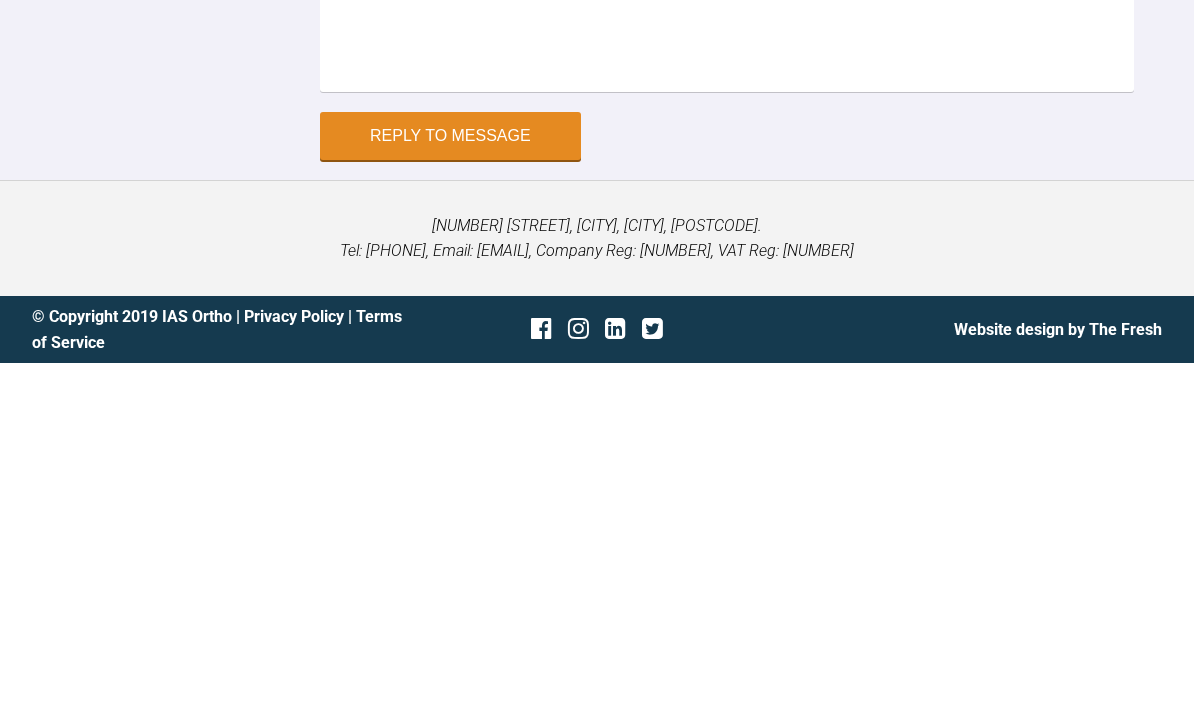 scroll, scrollTop: 31385, scrollLeft: 0, axis: vertical 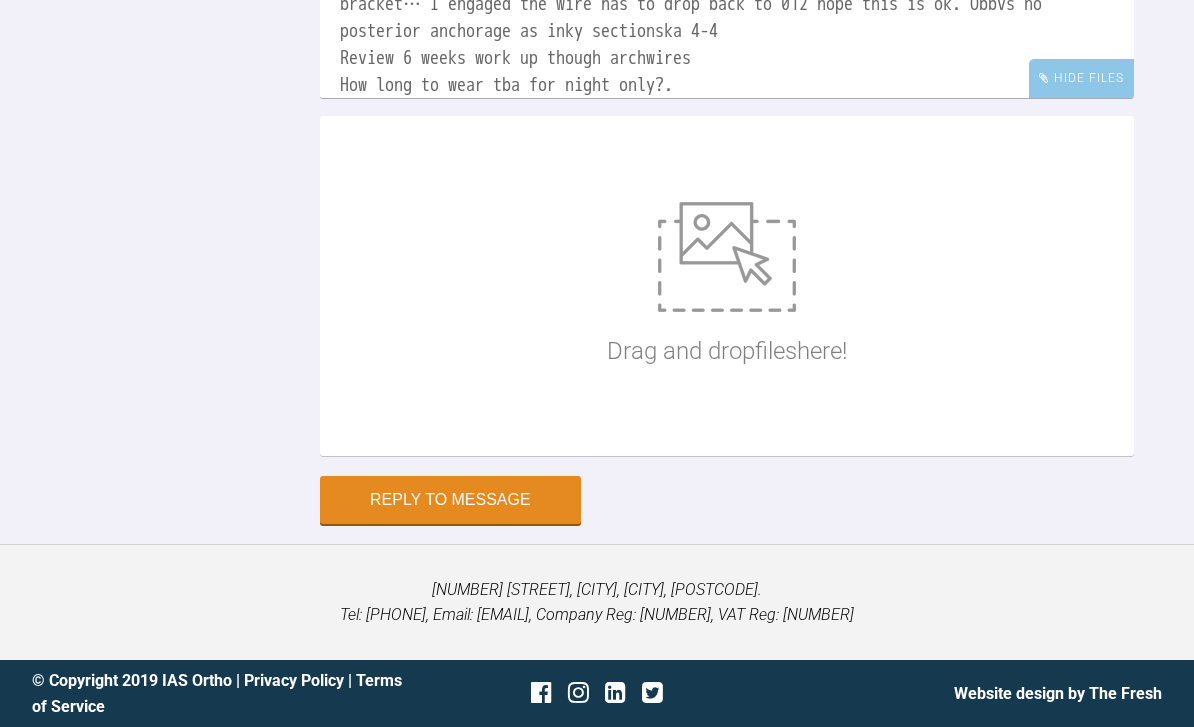 click at bounding box center [727, 257] 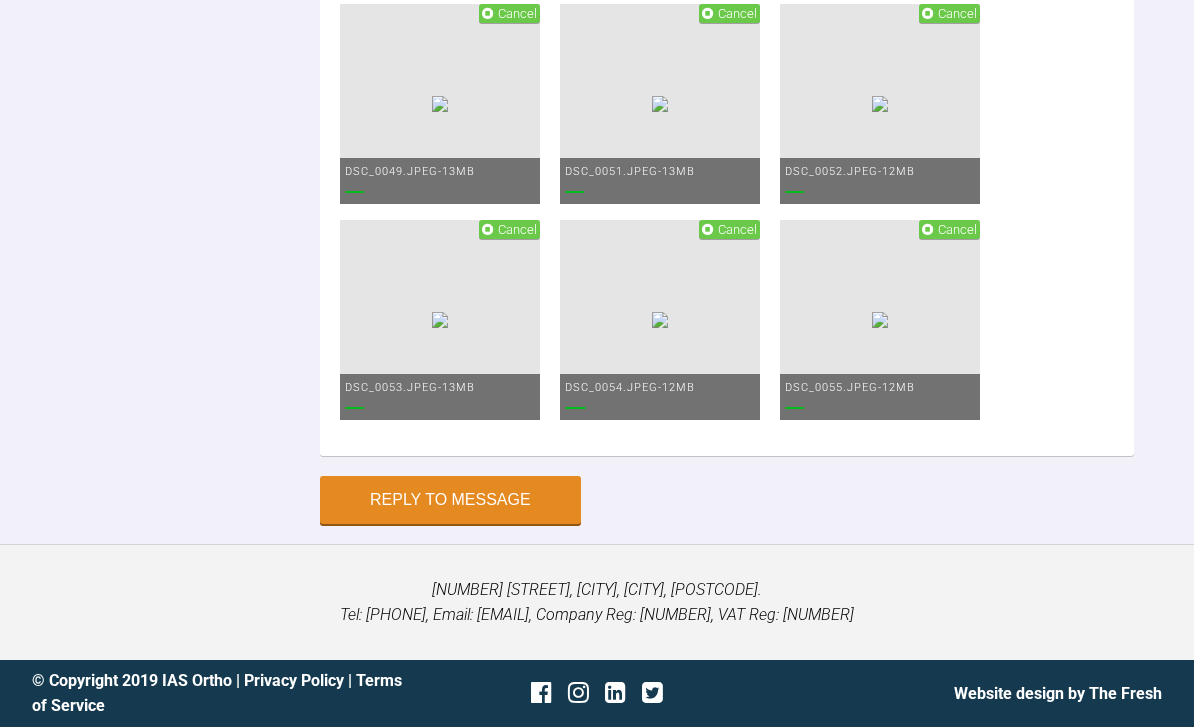 scroll, scrollTop: 32697, scrollLeft: 0, axis: vertical 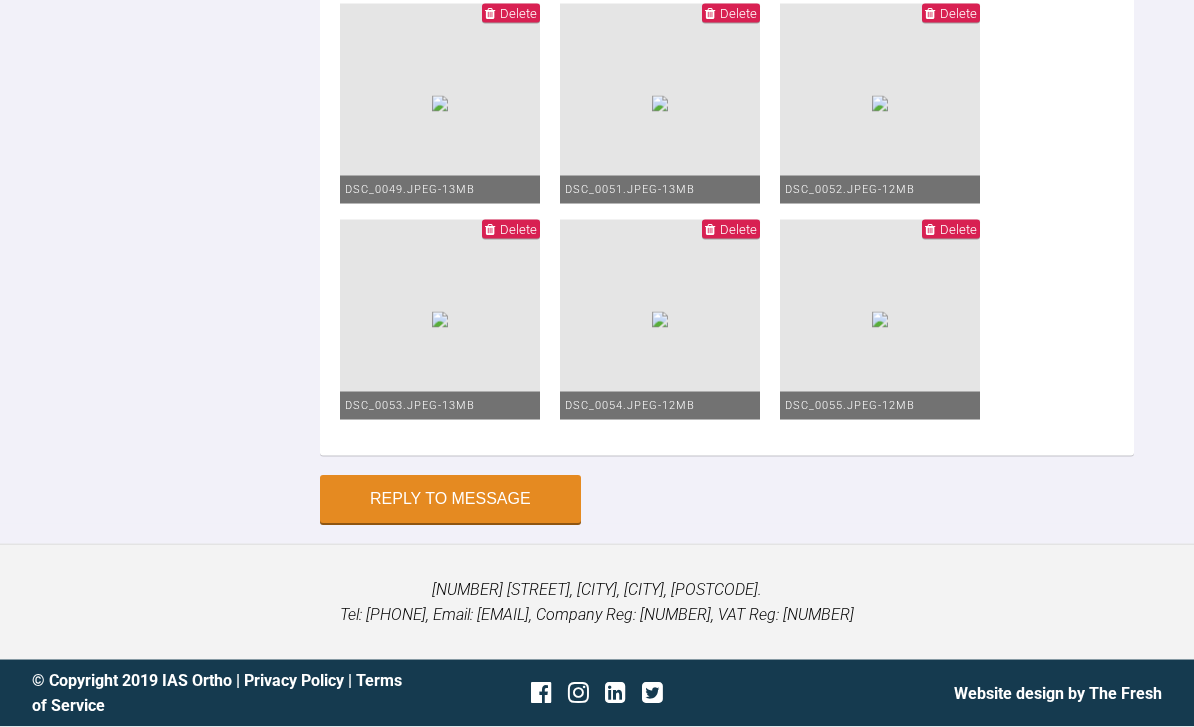 click on "Reply to Message" at bounding box center (450, 500) 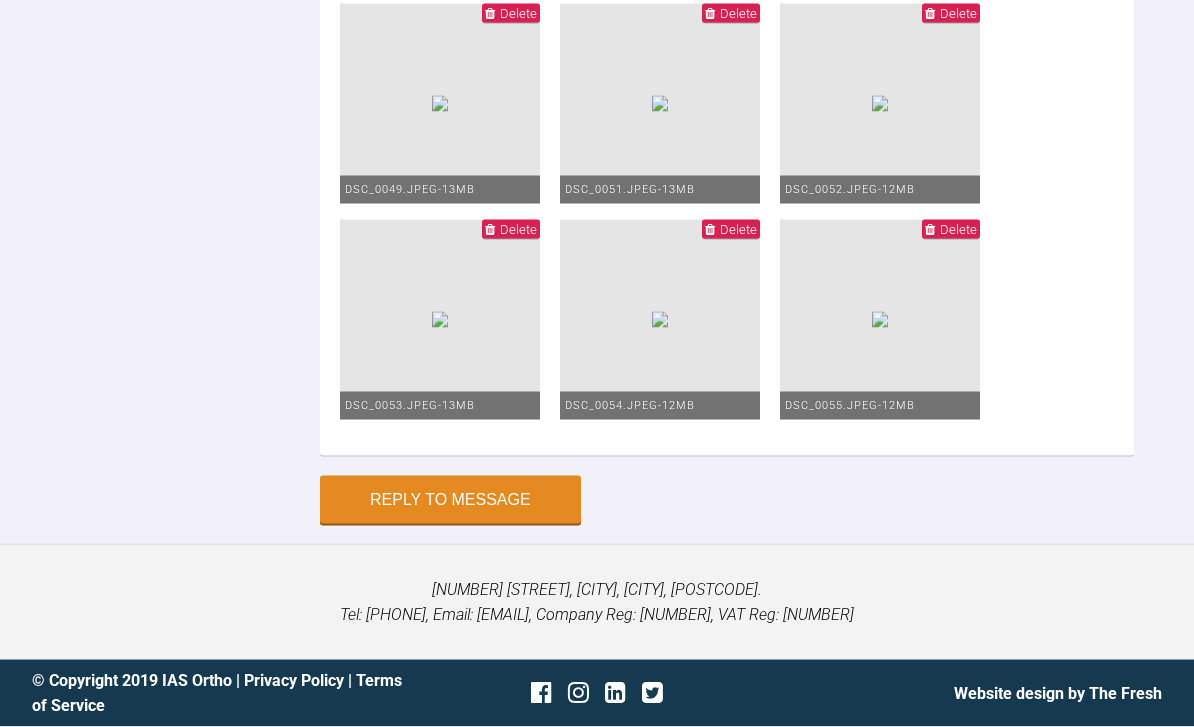 scroll, scrollTop: 31745, scrollLeft: 0, axis: vertical 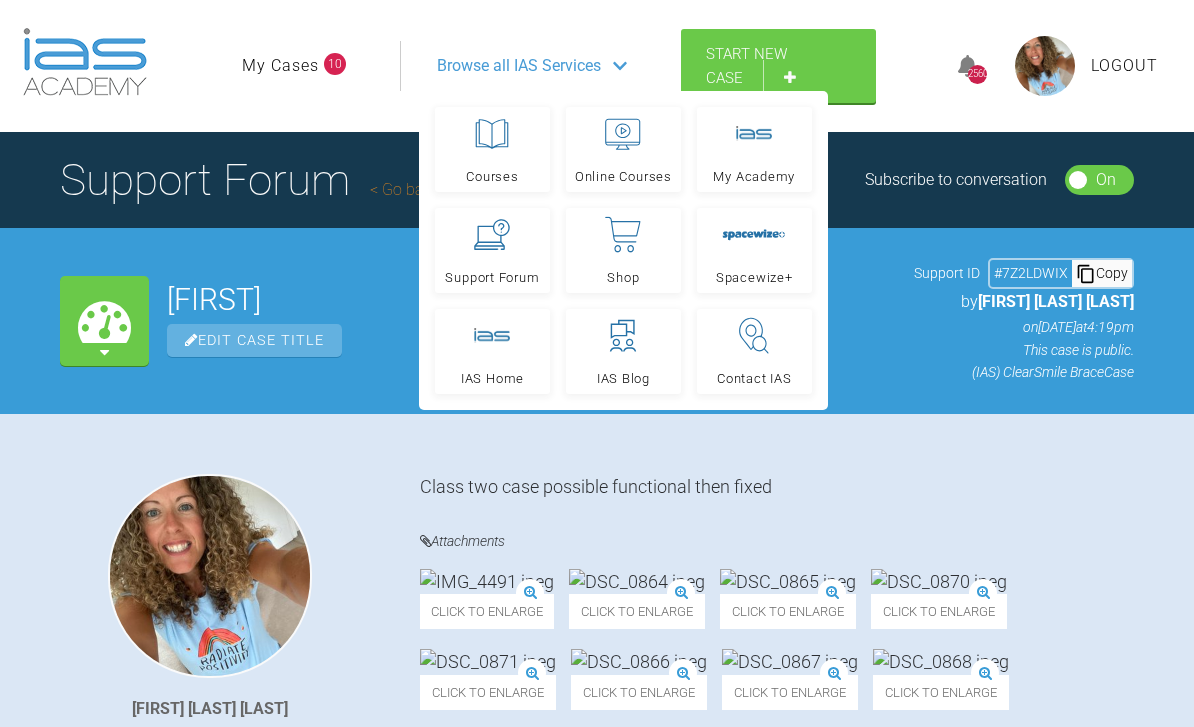 click on "My Cases" at bounding box center (280, 66) 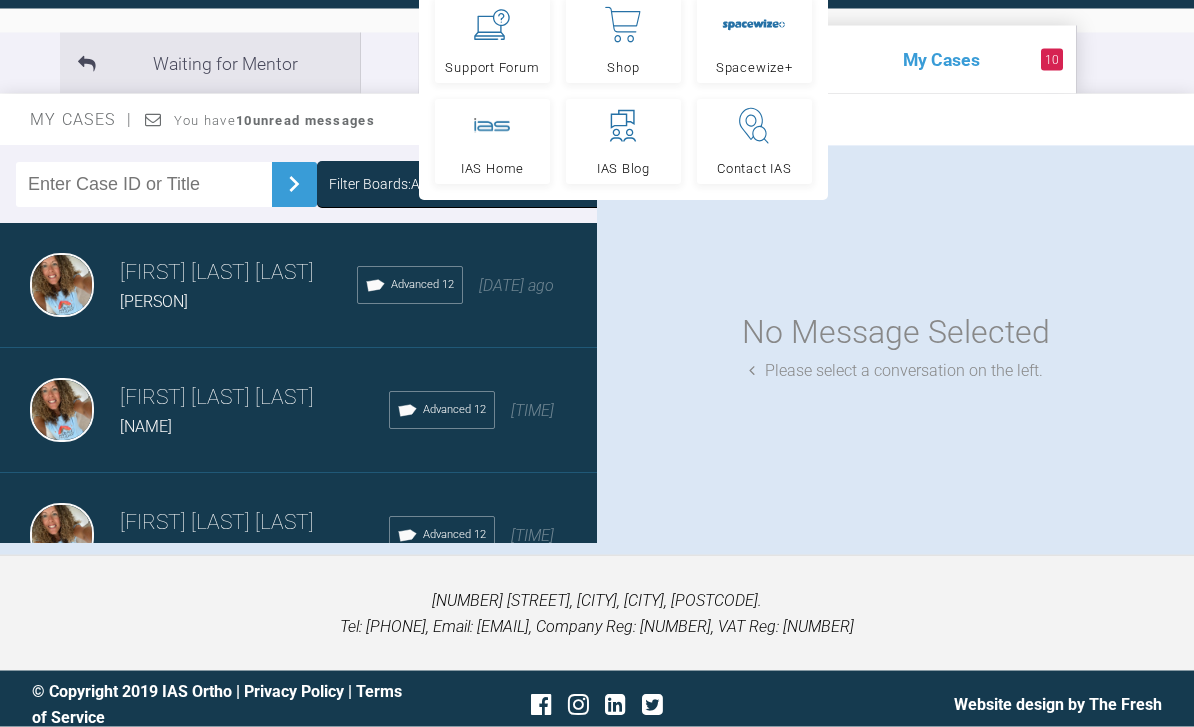 scroll, scrollTop: 218, scrollLeft: 0, axis: vertical 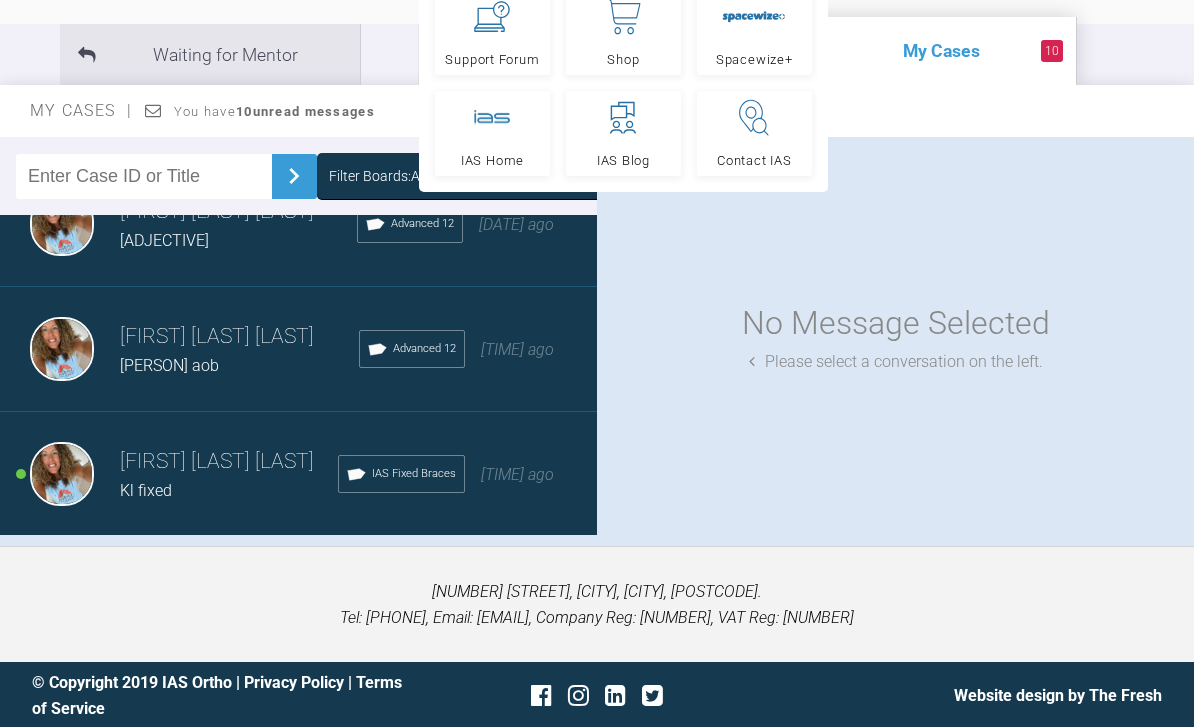 click on "Load more" at bounding box center [298, 568] 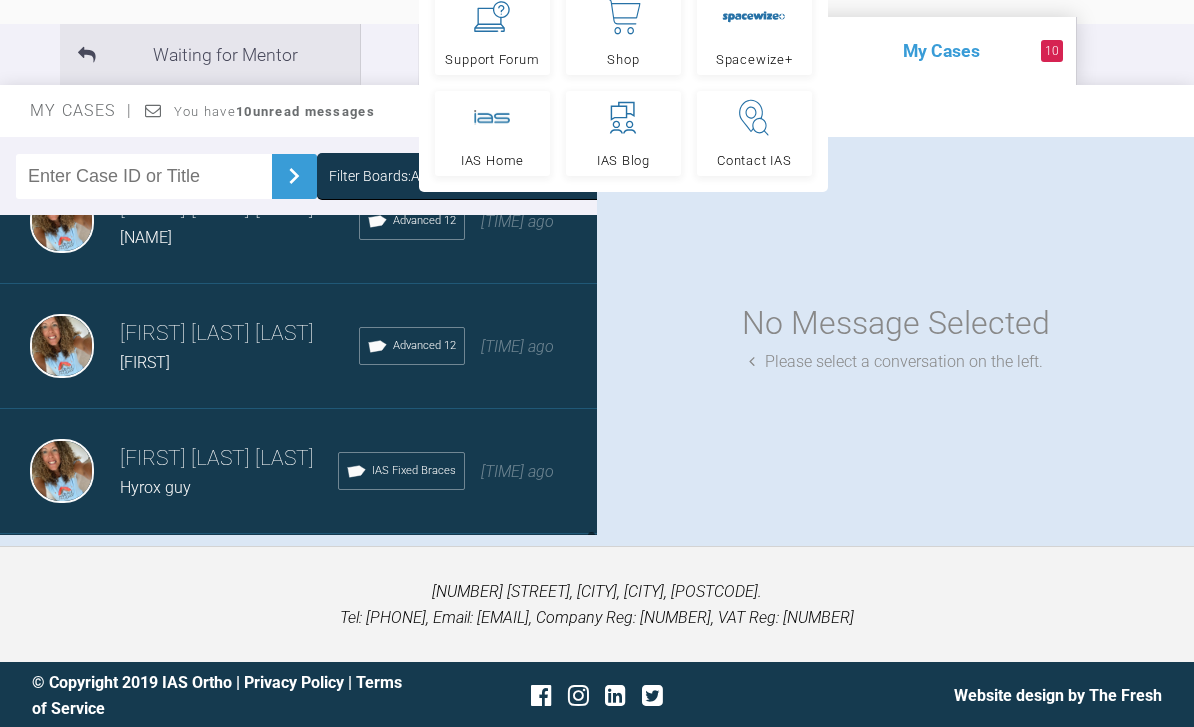 scroll, scrollTop: 4187, scrollLeft: 0, axis: vertical 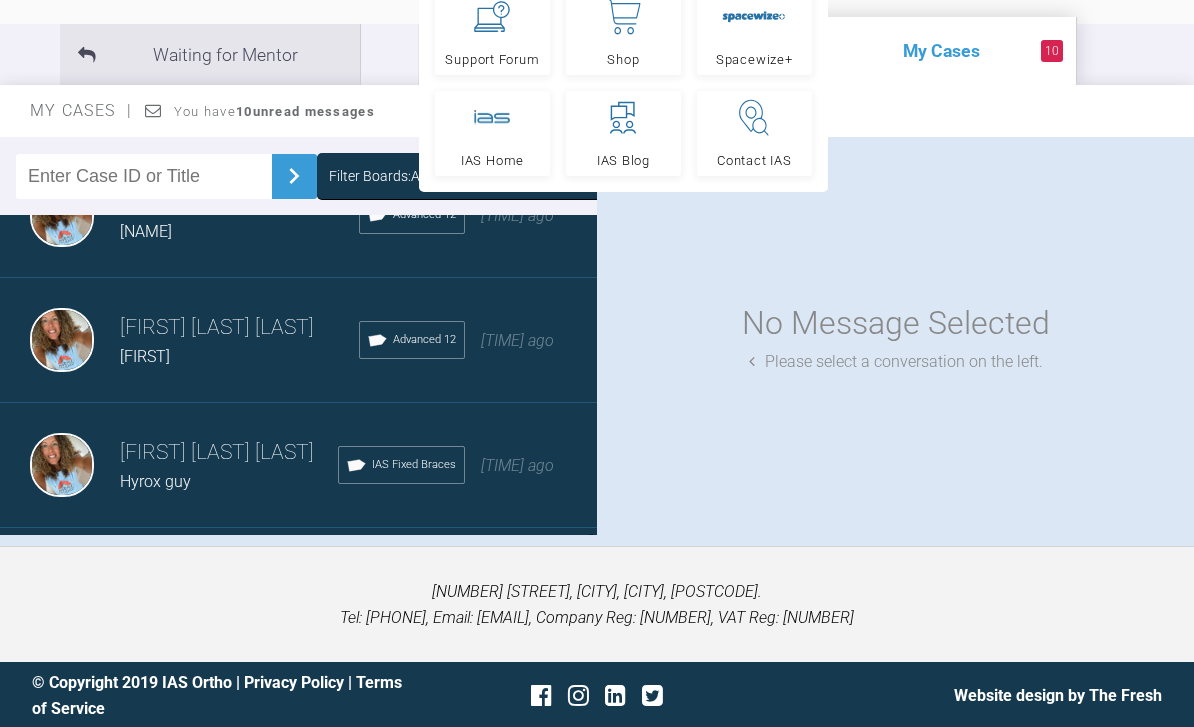 click on "[TIME] ago" at bounding box center (517, 340) 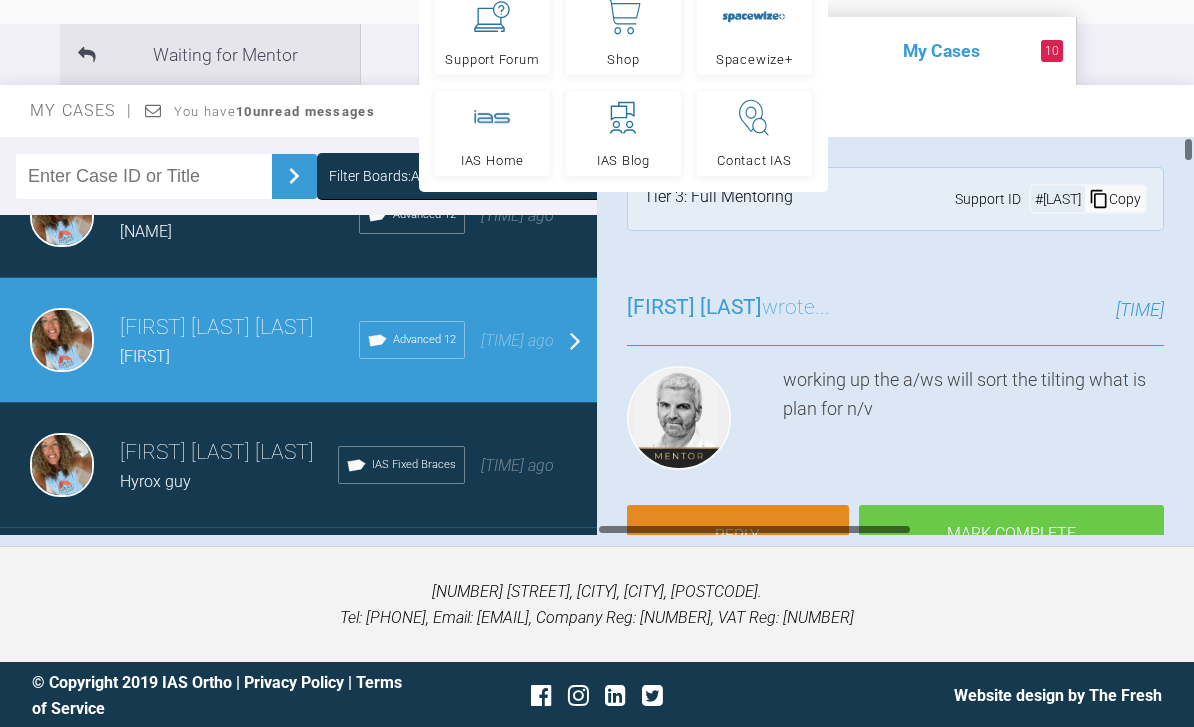 click on "Reply" at bounding box center (738, 536) 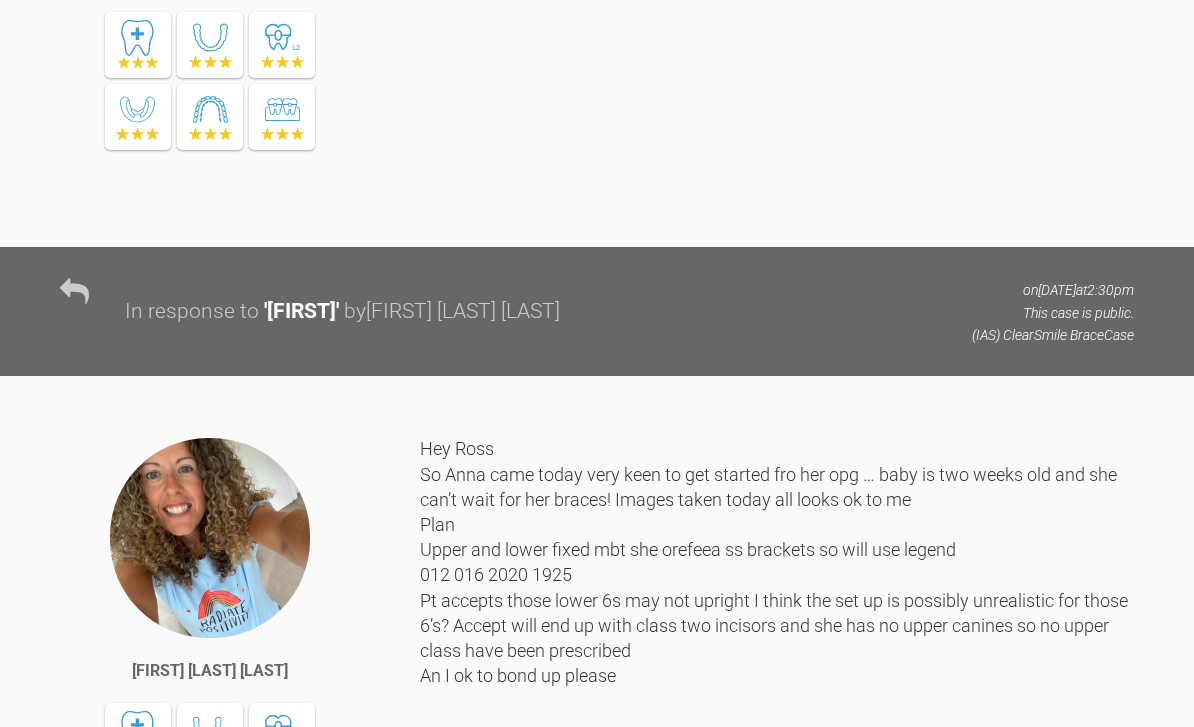 scroll, scrollTop: 17365, scrollLeft: 0, axis: vertical 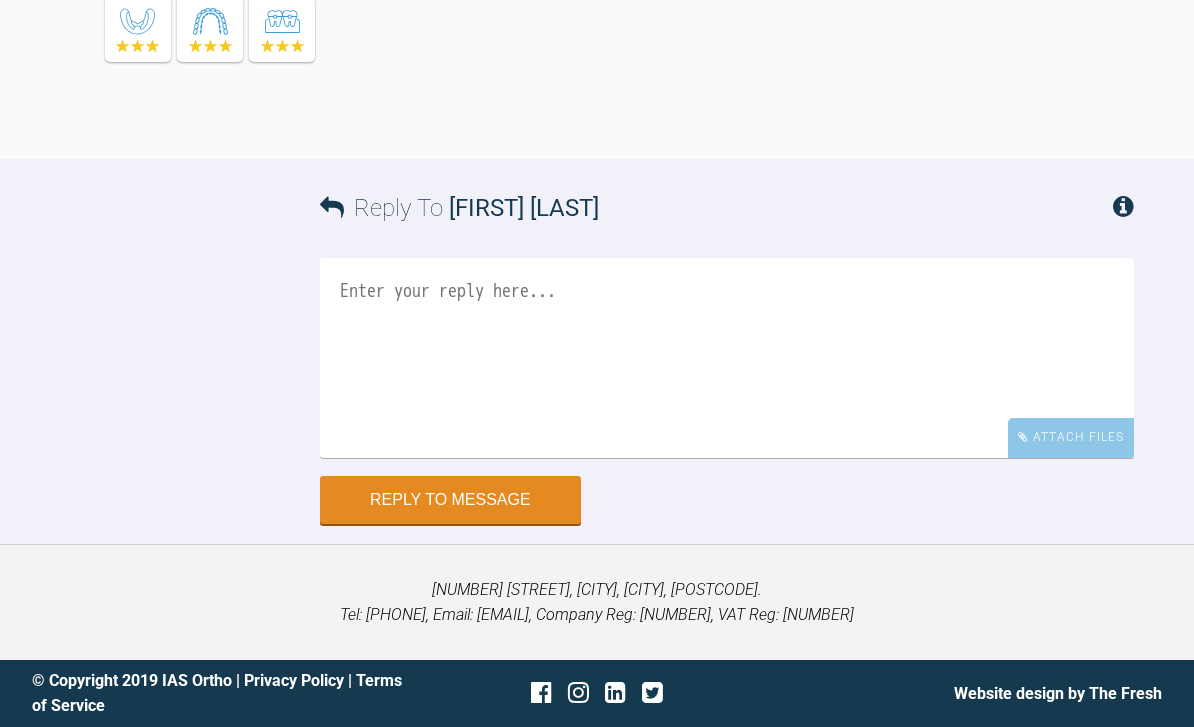 click on "Attach Files" at bounding box center [1071, 437] 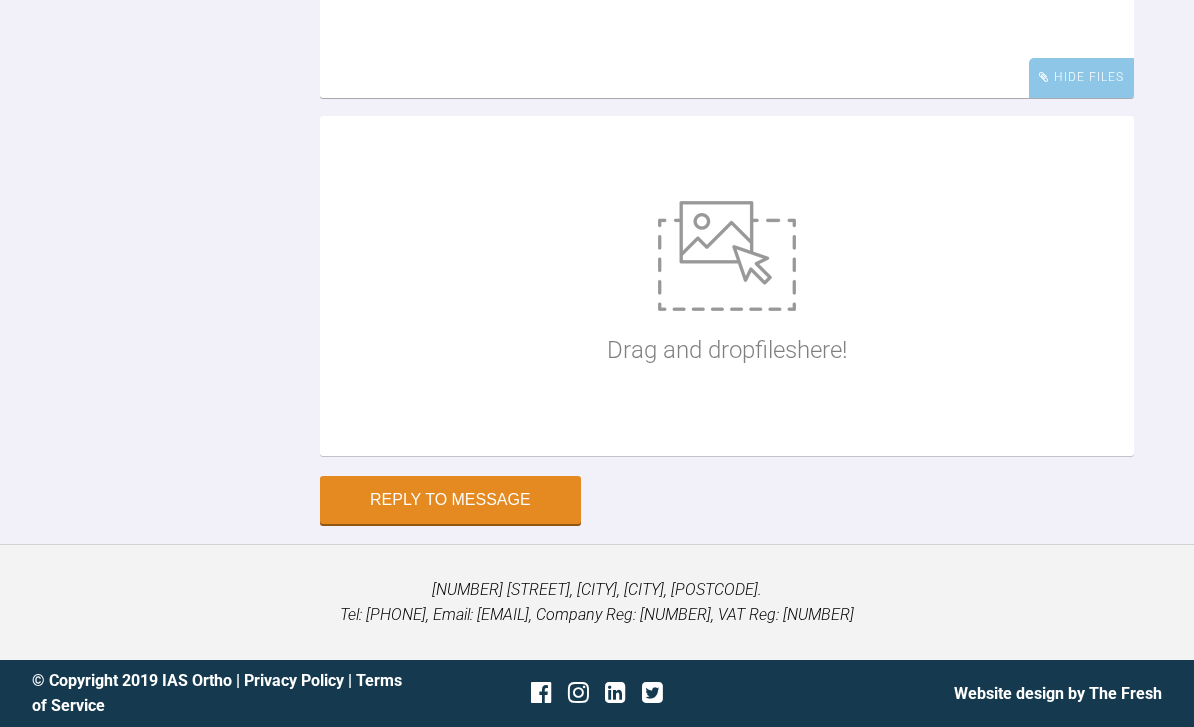 click at bounding box center (727, 256) 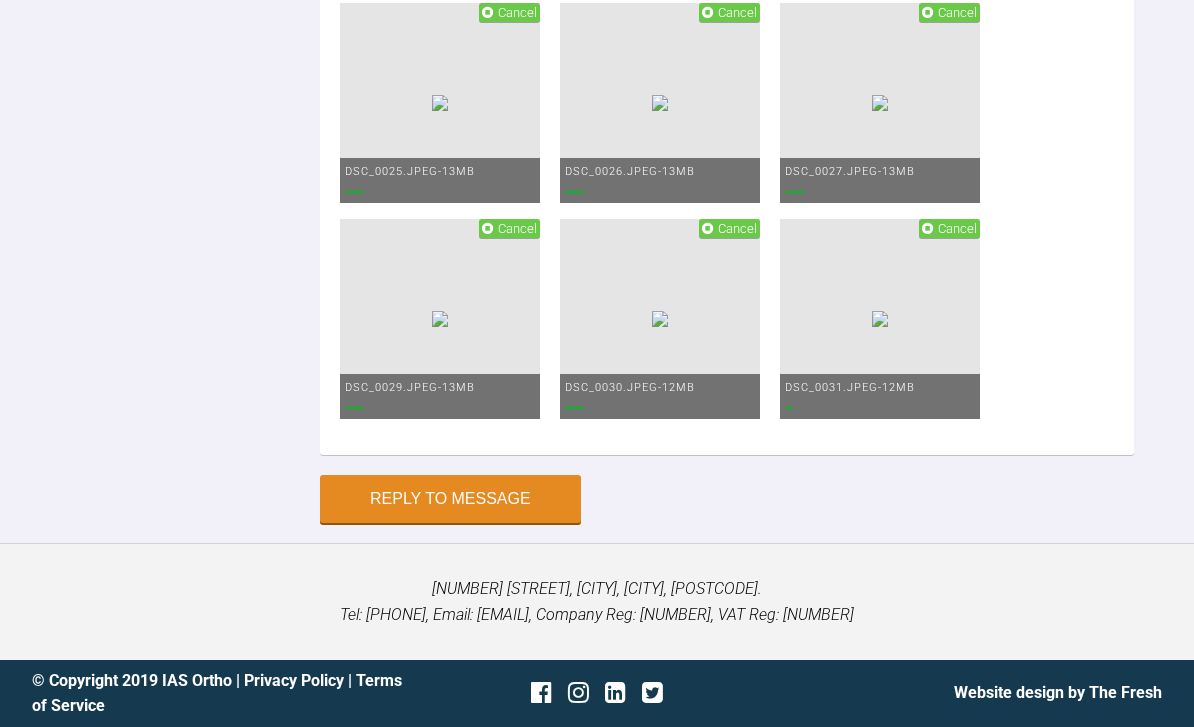 scroll, scrollTop: 17527, scrollLeft: 0, axis: vertical 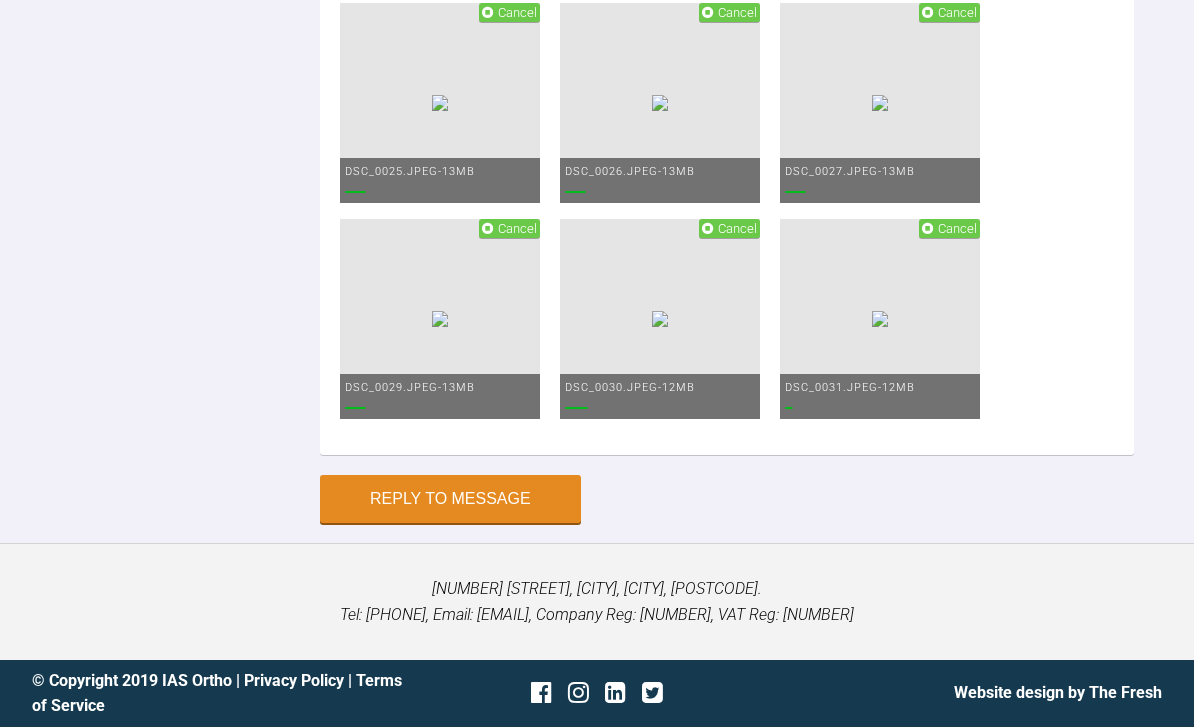 click at bounding box center (727, -577) 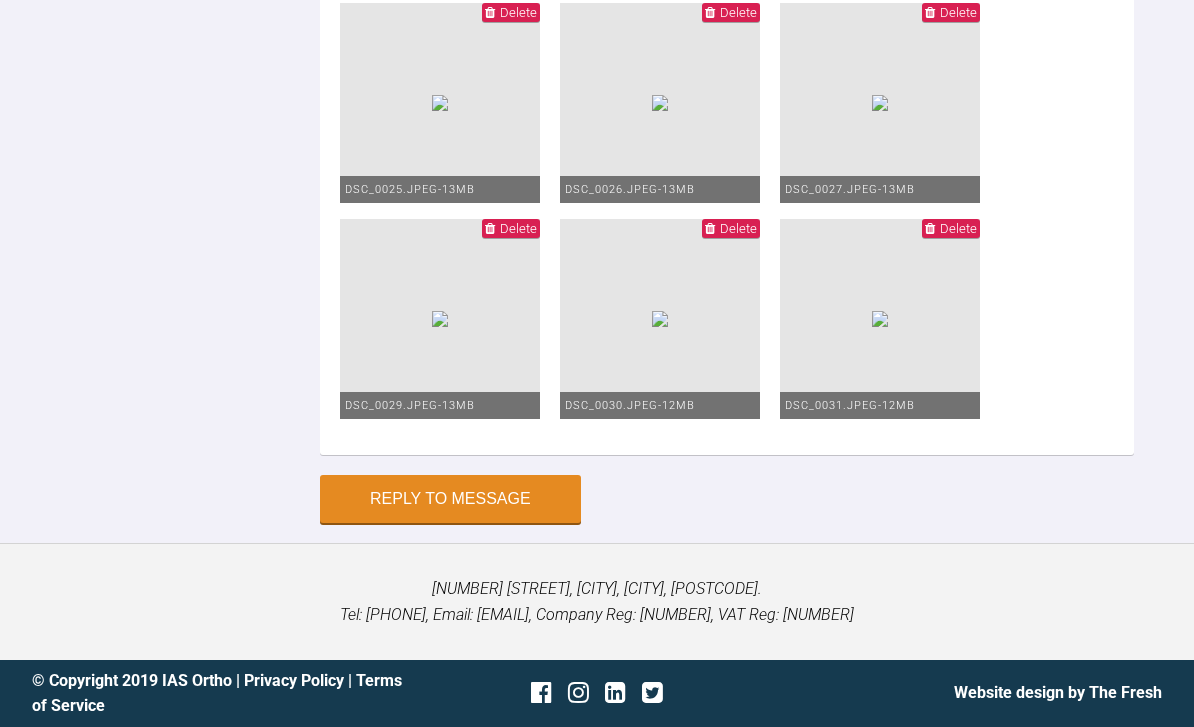 click on "Ok so the photos in occlusion are the ones where she is basically jacked open!!! Her open but is getting worse but I think this is the plan as we still have loads of uprights rdg of these" at bounding box center (727, -577) 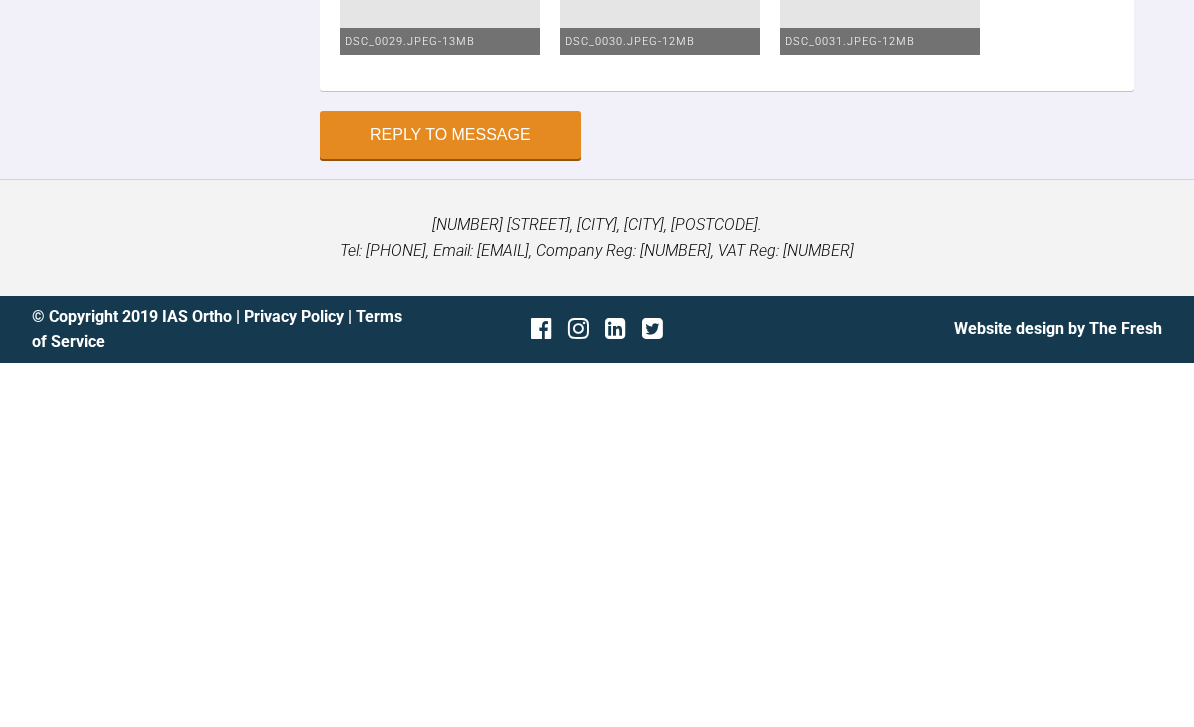 scroll, scrollTop: 18213, scrollLeft: 0, axis: vertical 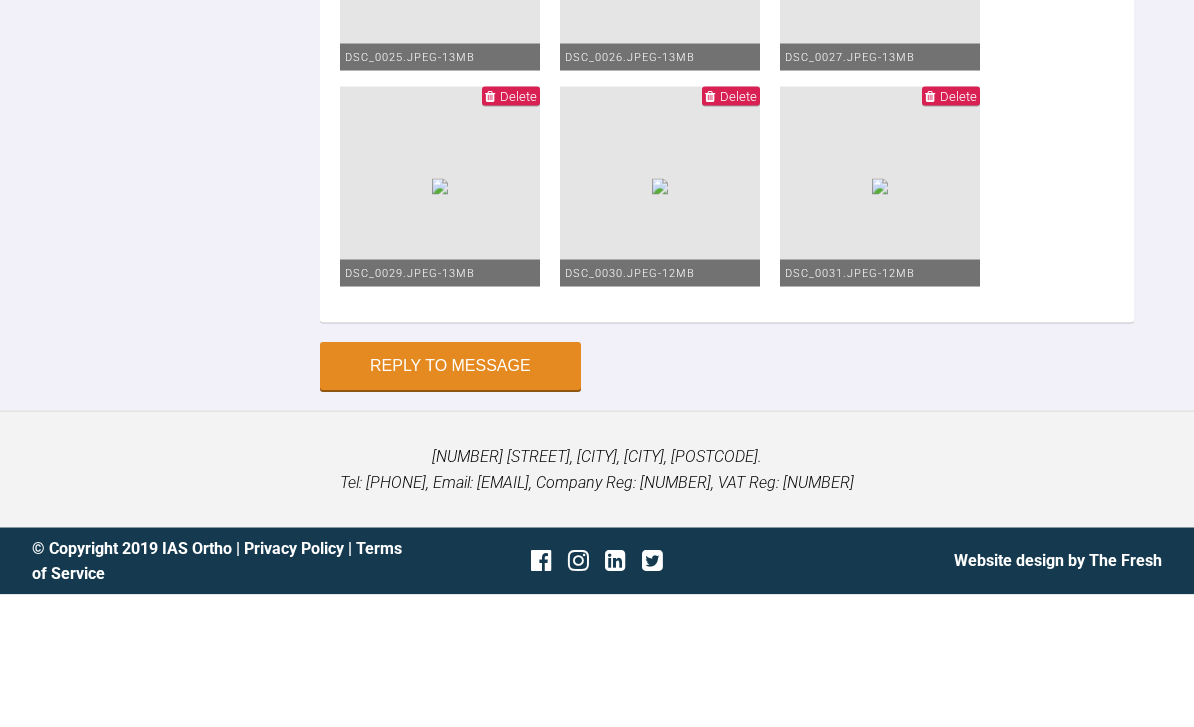 type on "Ok so the photos in occlusion are the ones where she is basically jacked open!!! Her open but is getting worse but I think this is the plan as we still have loads of uprights of these molars, the lr6 mb root is slightly more recession but this would have to happen with the new position as its uprighting as it was so mesially angled at the start
I stayed in upper 2020 and Lower 016 and just refresh the wires and retied" 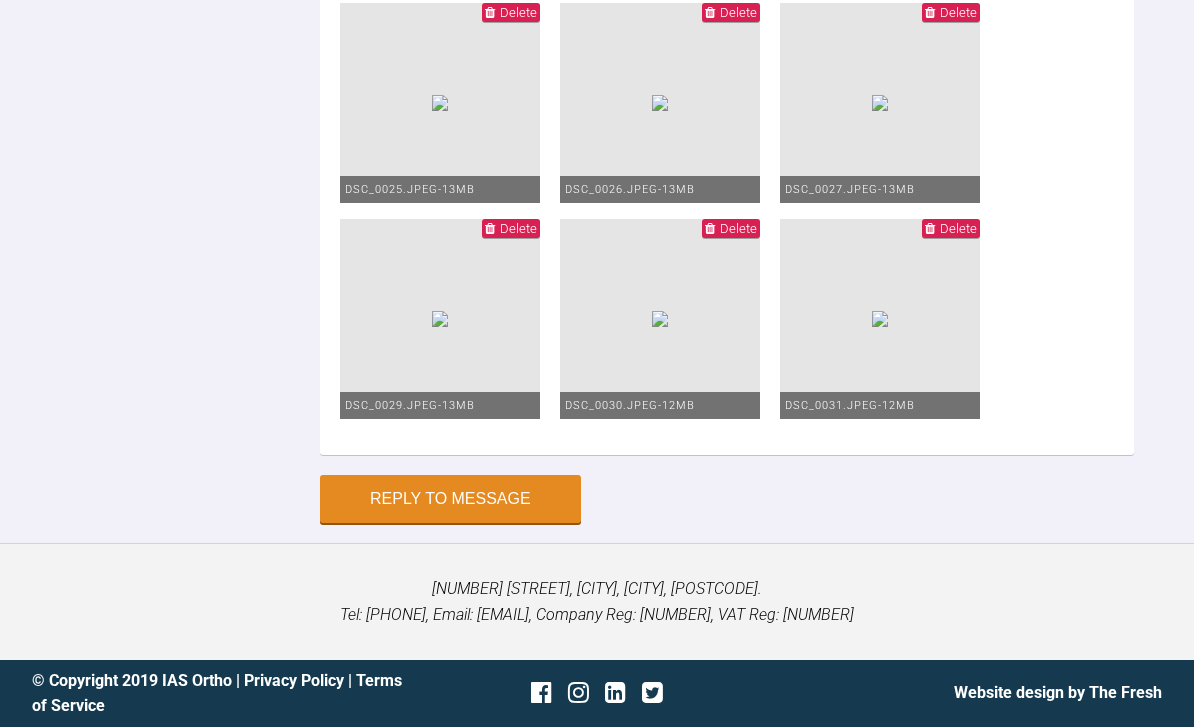 click at bounding box center (660, 319) 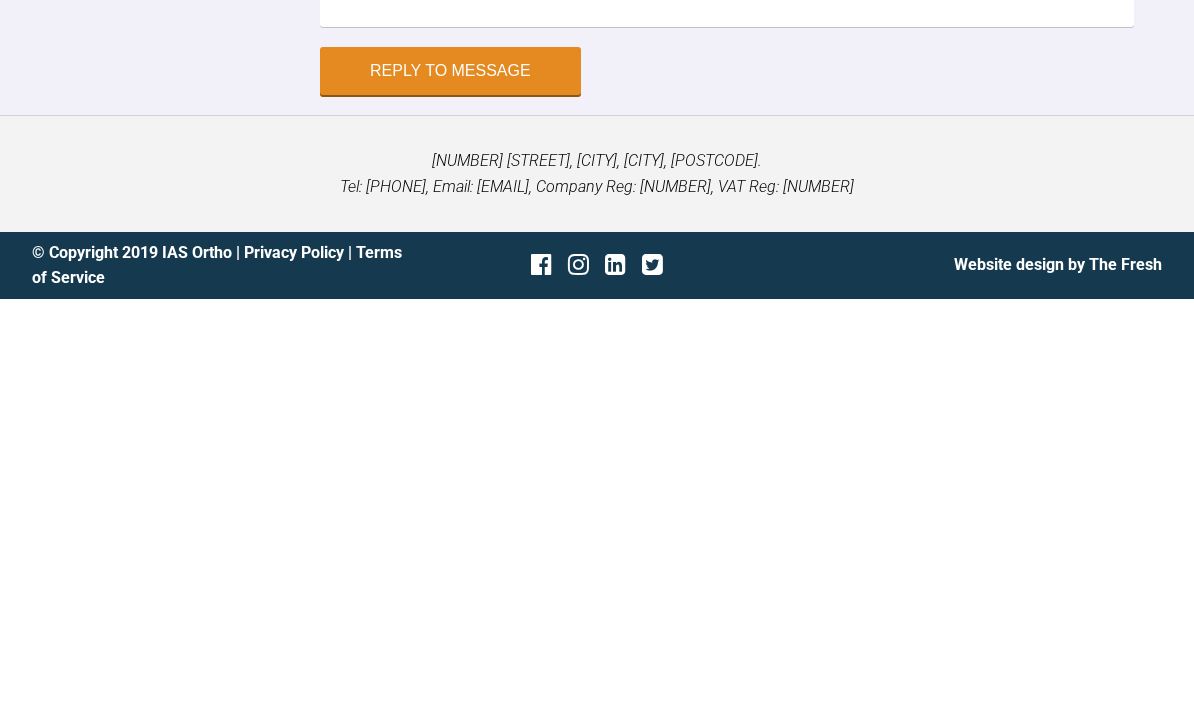 scroll, scrollTop: 17263, scrollLeft: 0, axis: vertical 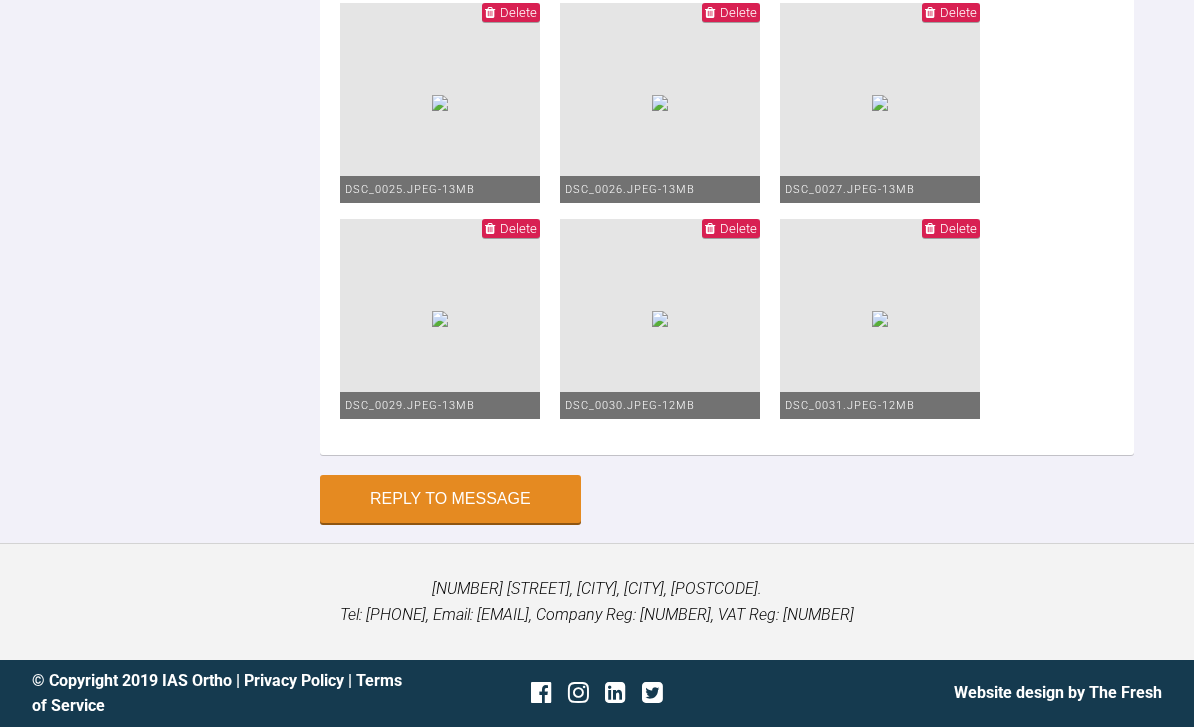 type on "Ok so the photos in occlusion are the ones where she is basically jacked open!!! Her open but is getting worse but I think this is the plan as we still have loads of uprights of these molars, the lr[NUMBER] mb root is slightly more recession but this would have to happen with the new position as its uprighting as it was so mesially angled at the start
I stayed in upper   O[NUMBER] and Lower [NUMBER] and just refresh the wires and retied?" 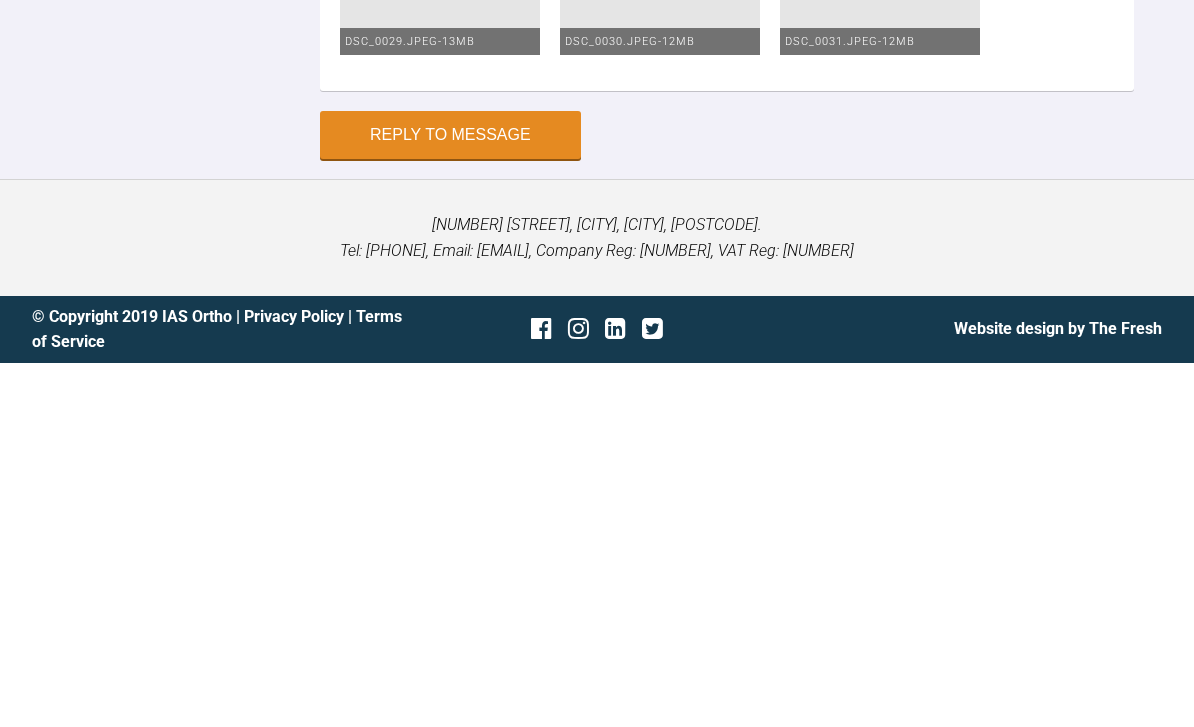 scroll, scrollTop: 18795, scrollLeft: 0, axis: vertical 